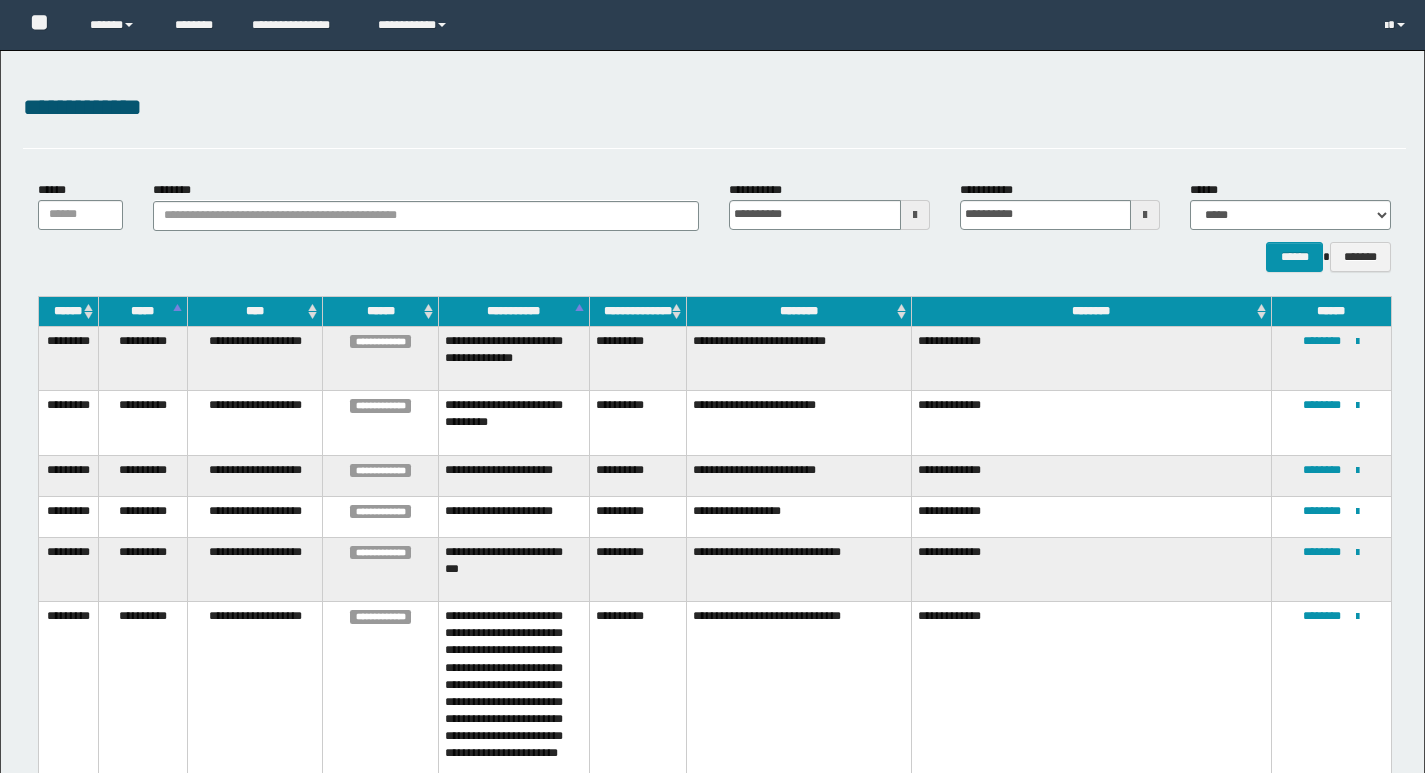 scroll, scrollTop: 419, scrollLeft: 0, axis: vertical 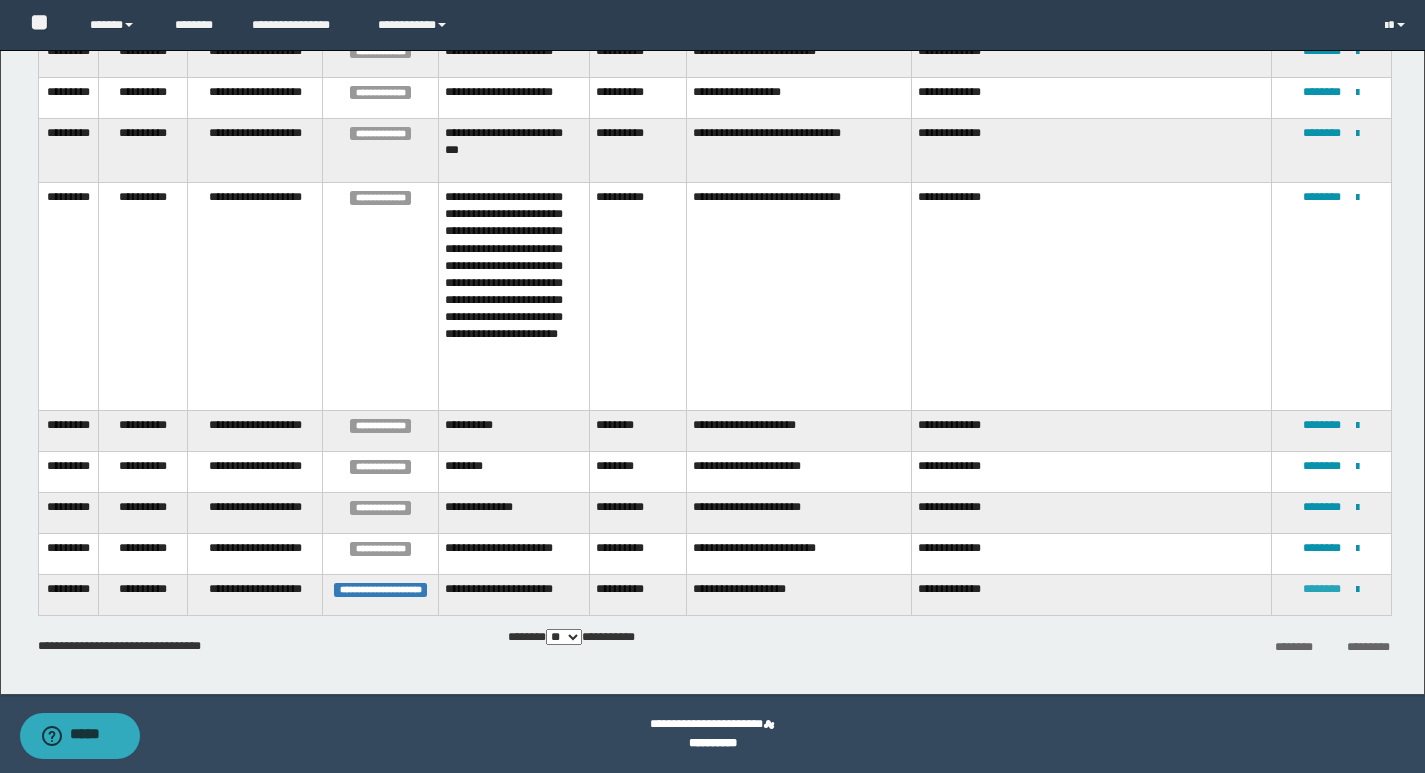 click on "********" at bounding box center [1322, 589] 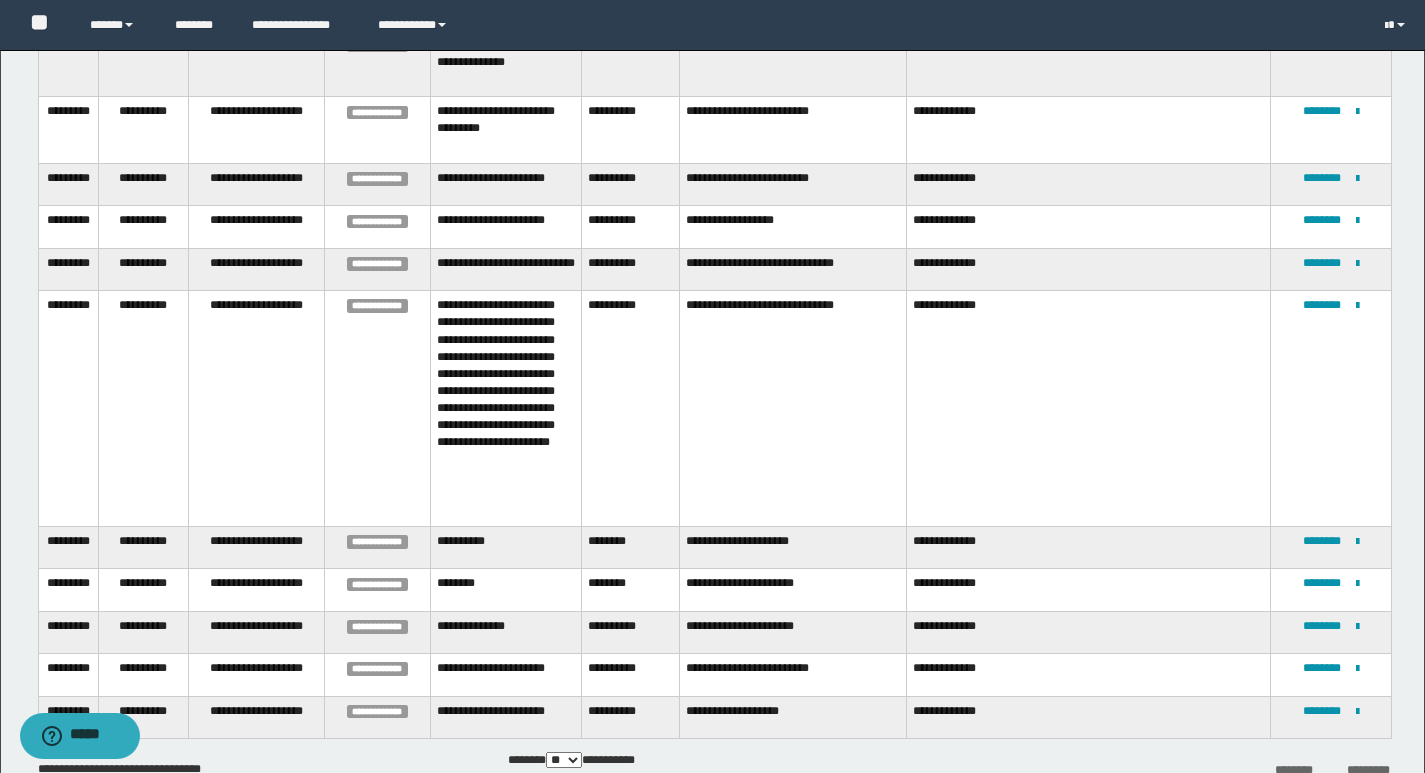 scroll, scrollTop: 419, scrollLeft: 0, axis: vertical 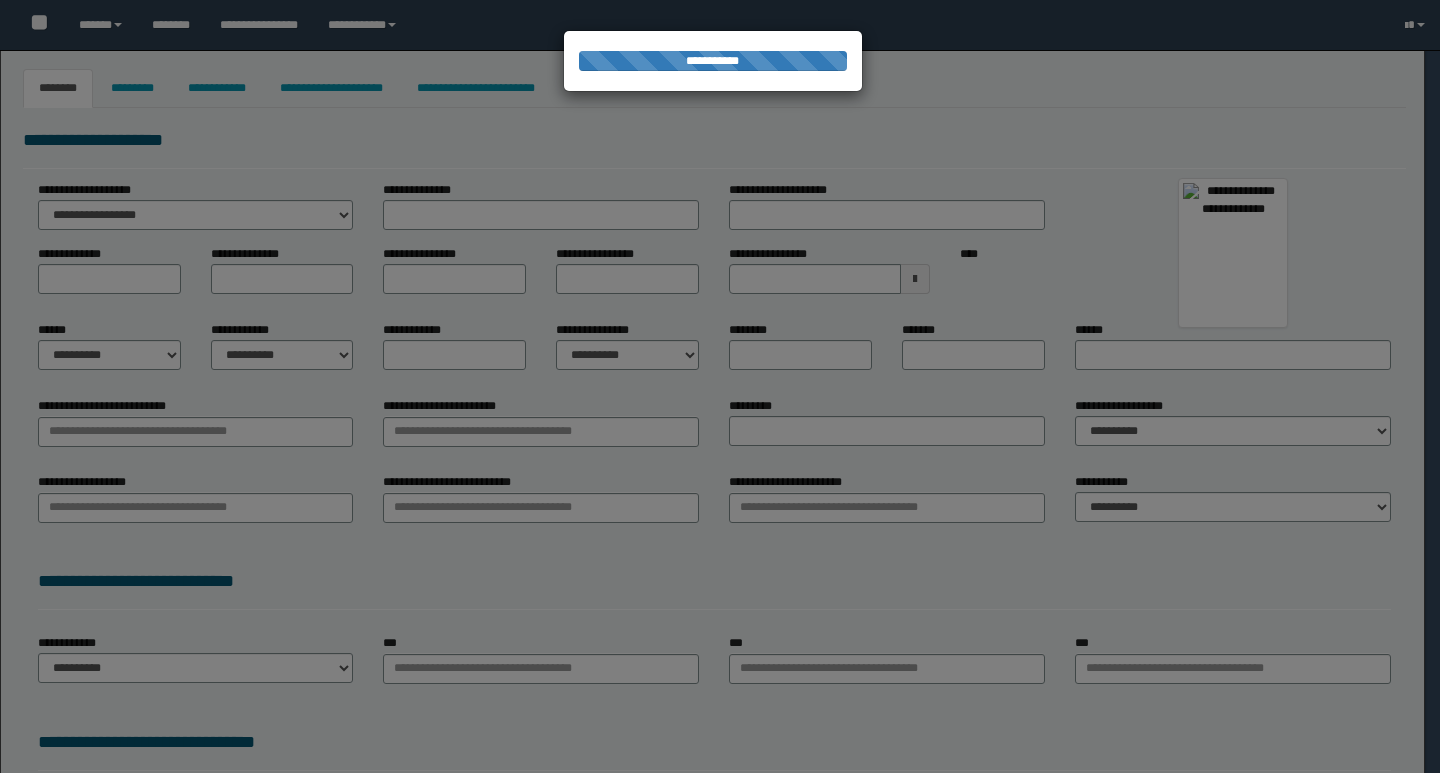 select on "***" 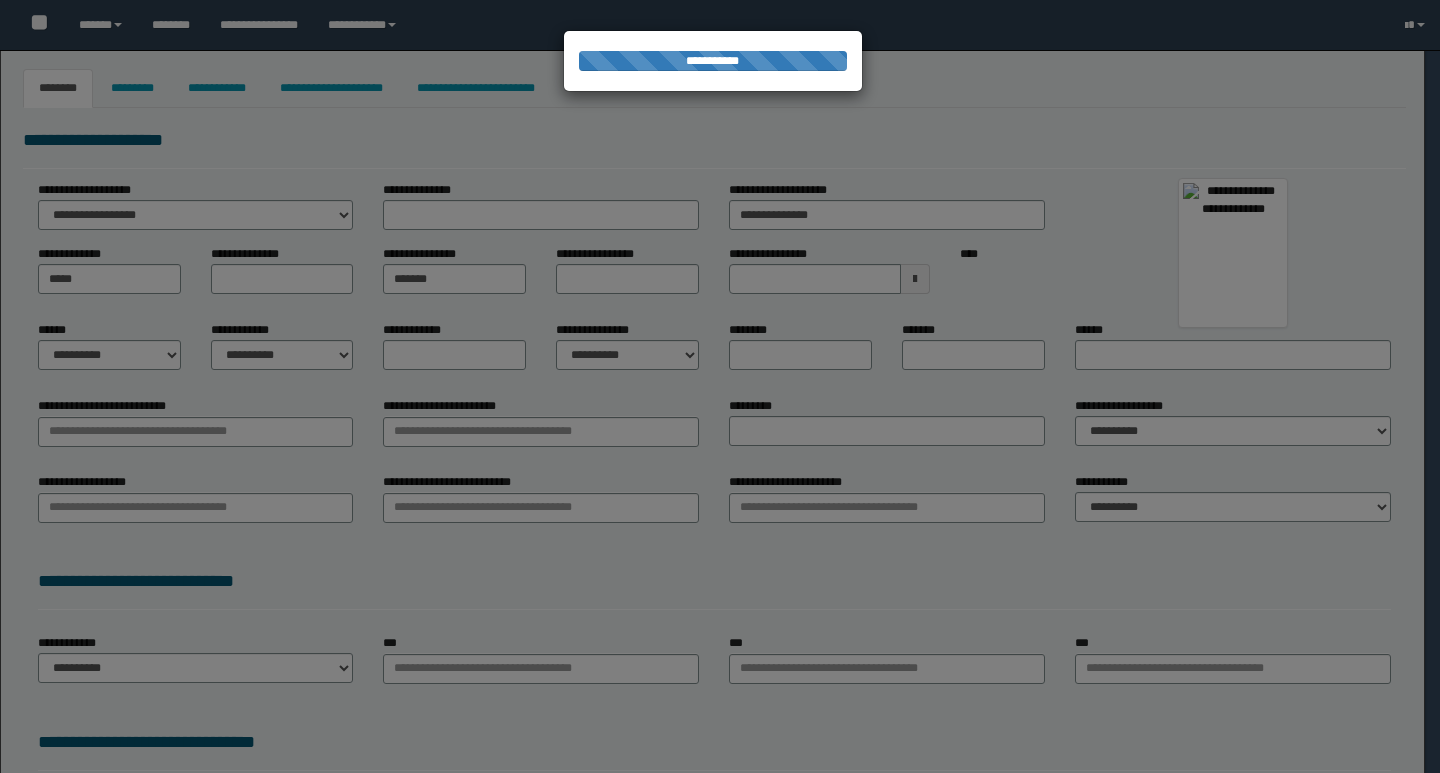 type on "*****" 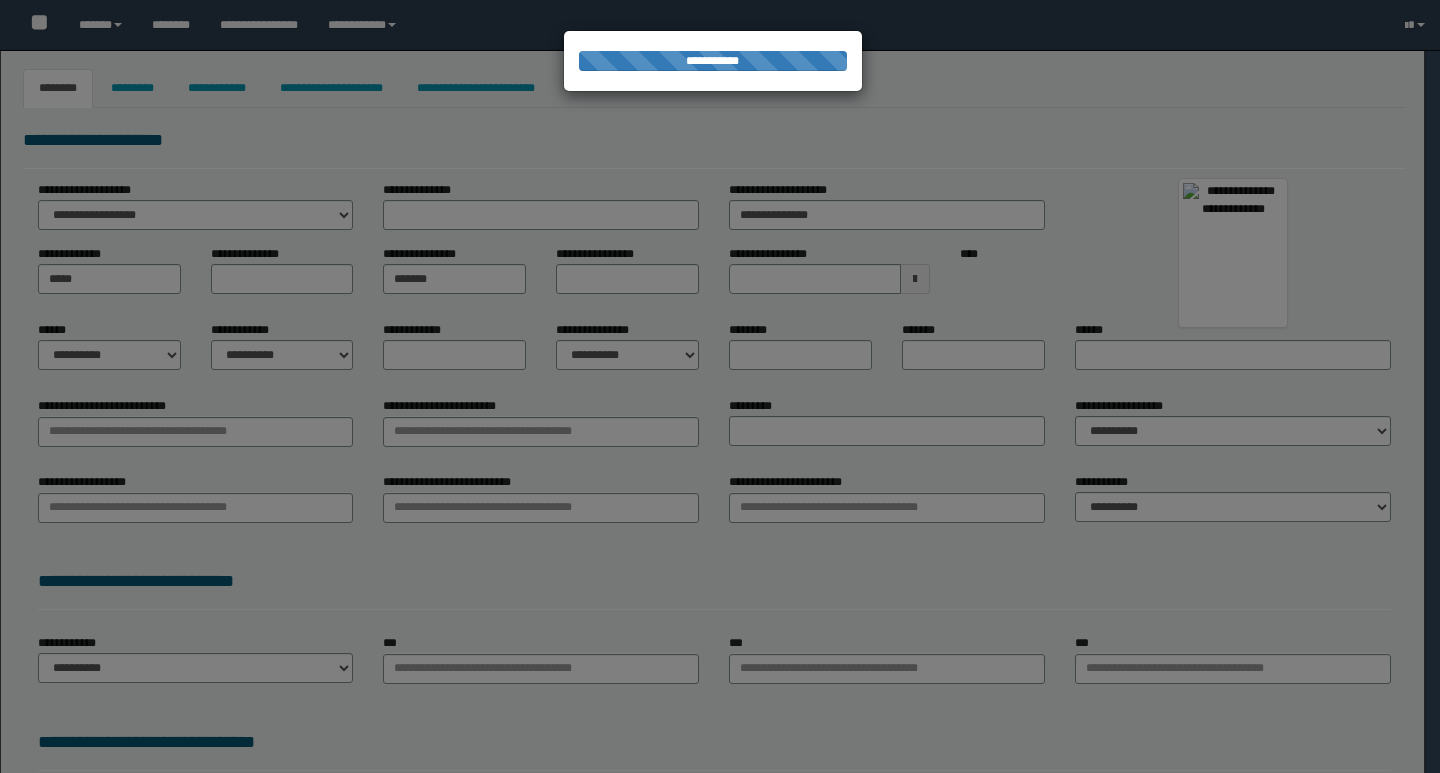 select on "*" 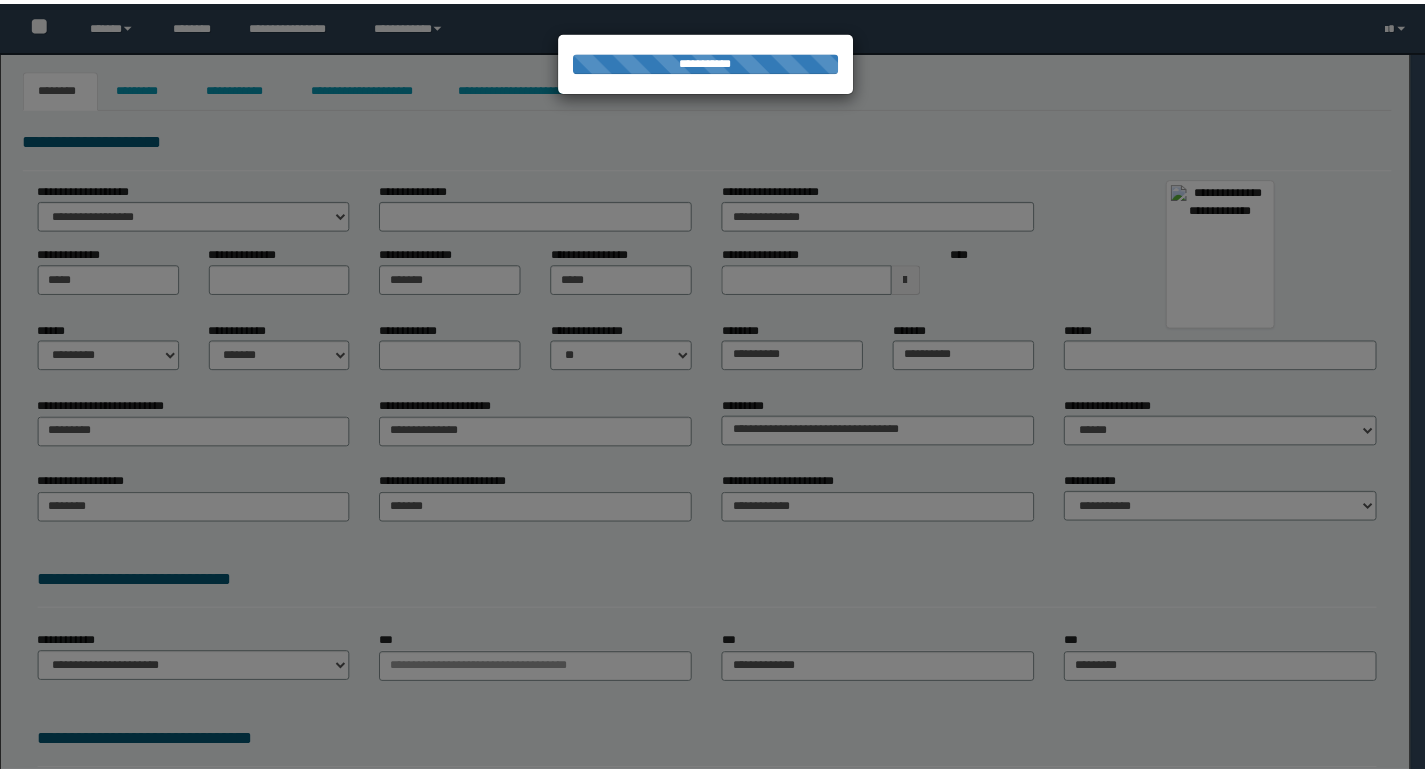 scroll, scrollTop: 0, scrollLeft: 0, axis: both 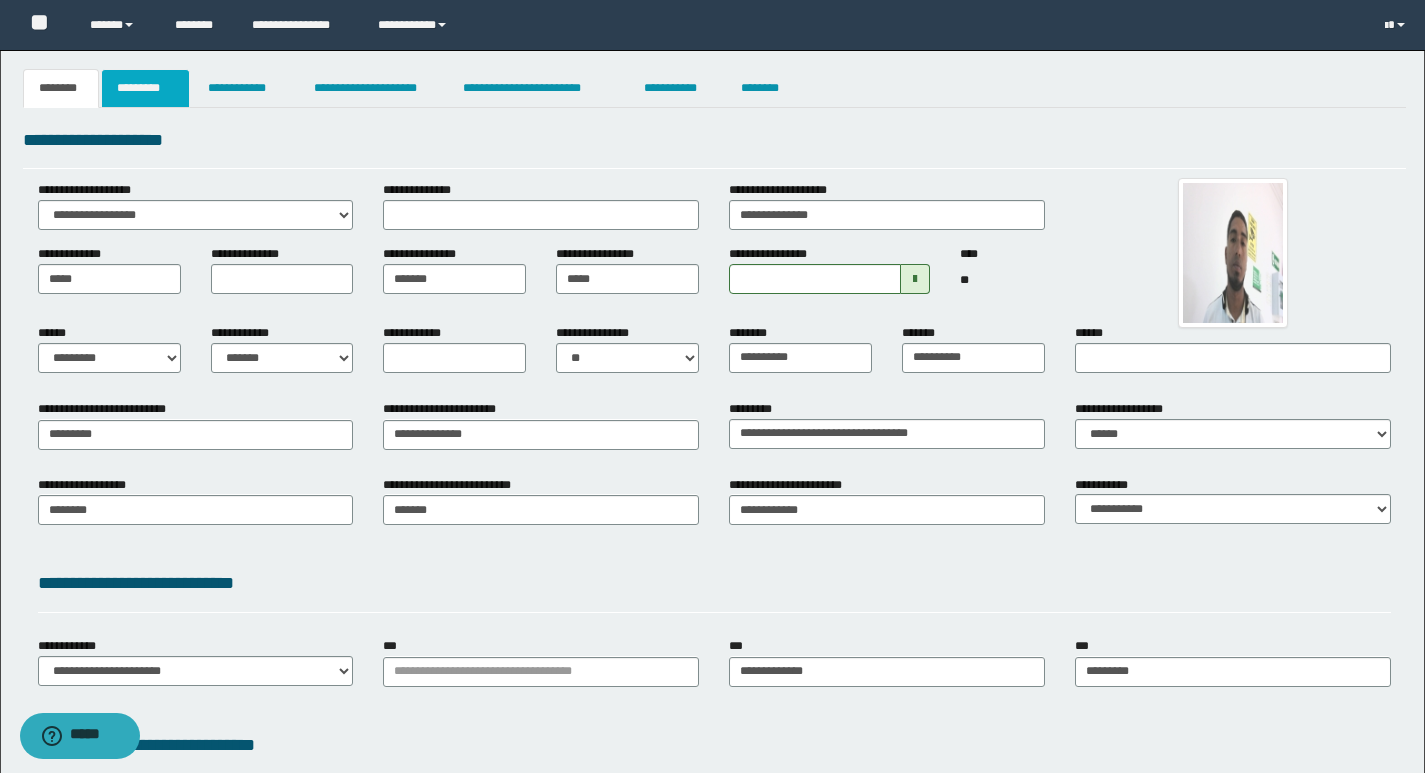 click on "*********" at bounding box center [145, 88] 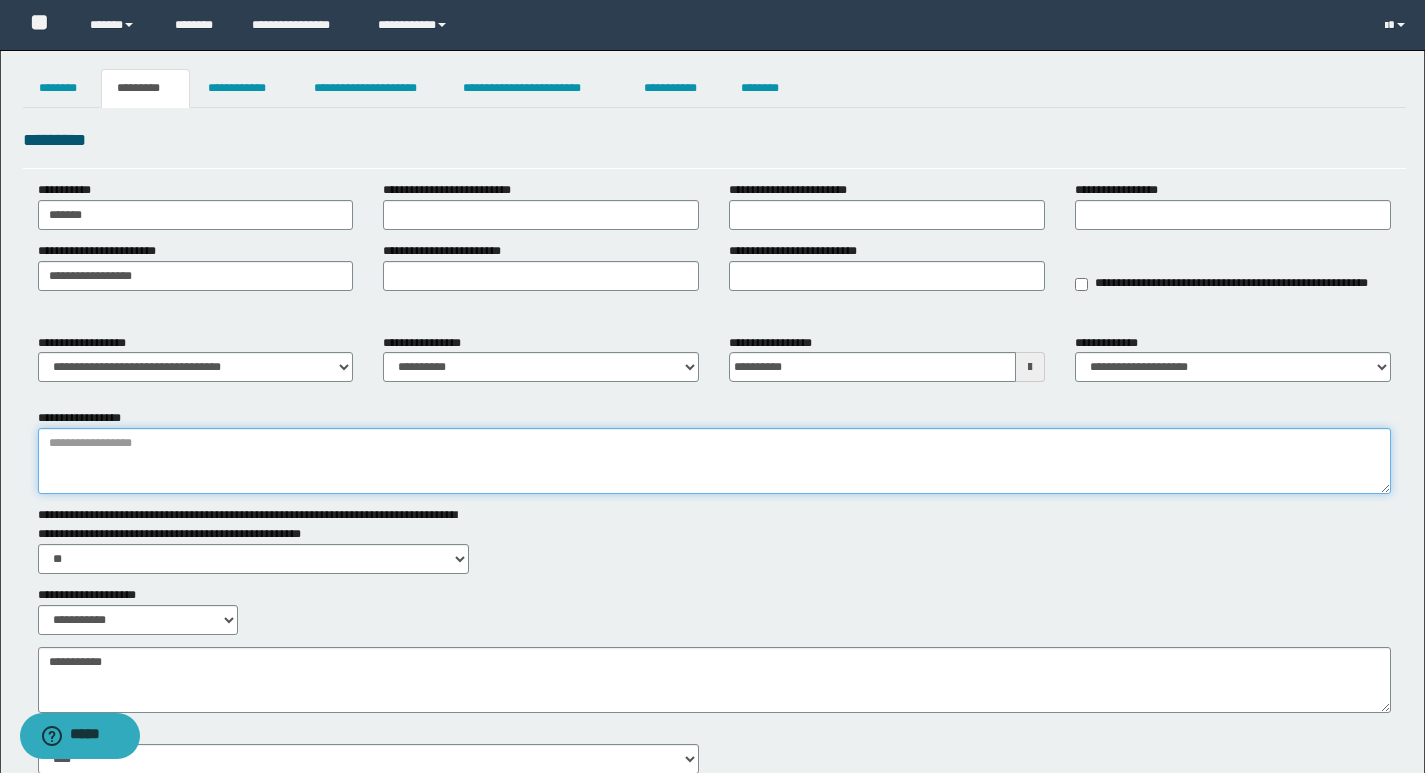 click on "**********" at bounding box center (714, 461) 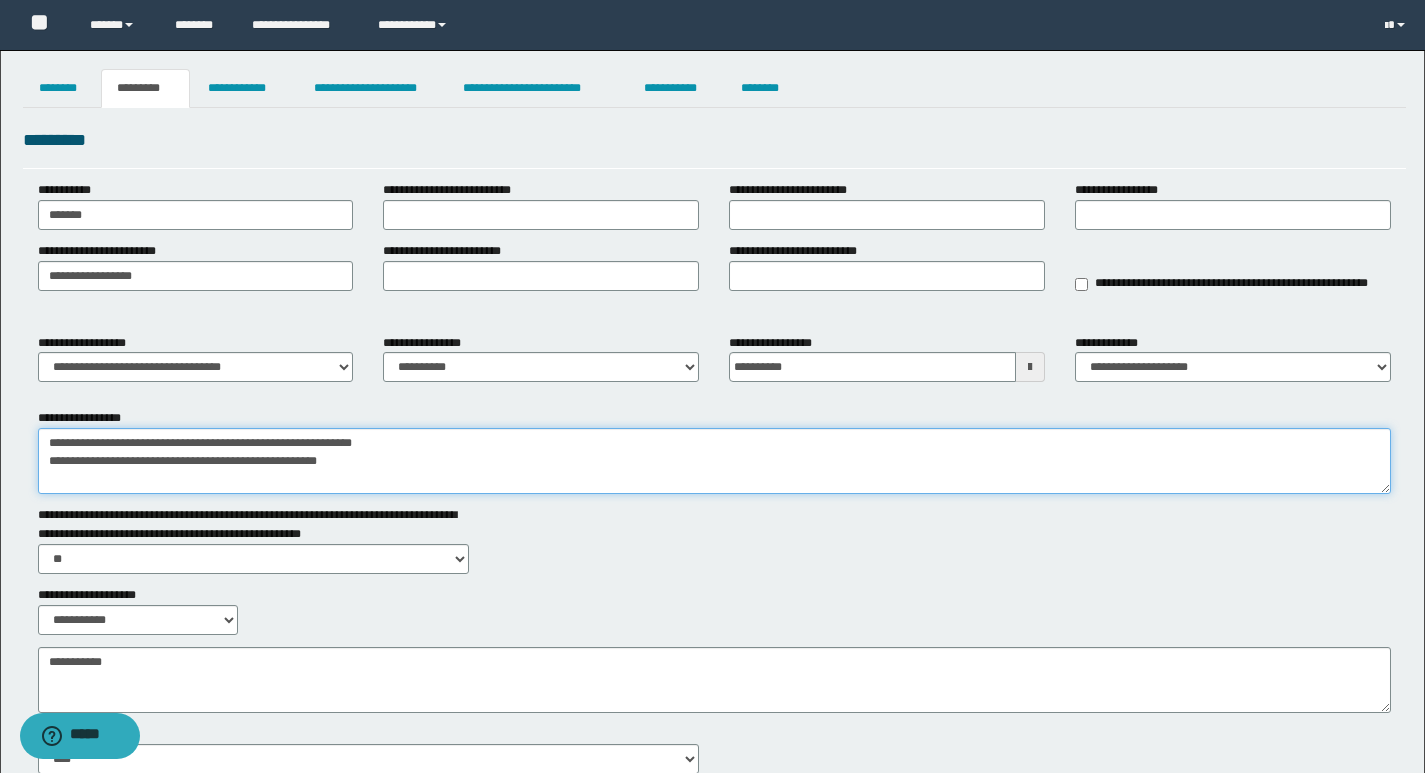drag, startPoint x: 342, startPoint y: 461, endPoint x: 42, endPoint y: 459, distance: 300.00665 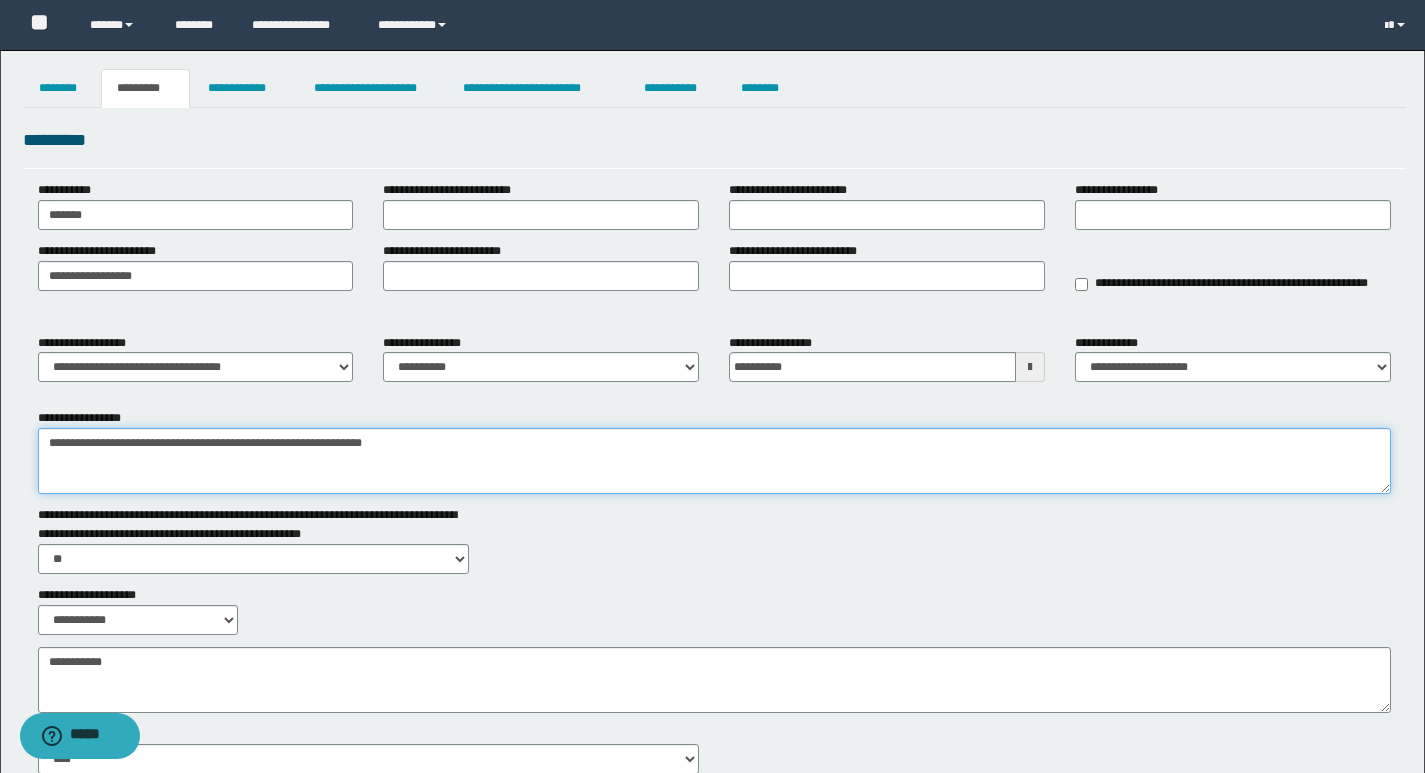 type on "**********" 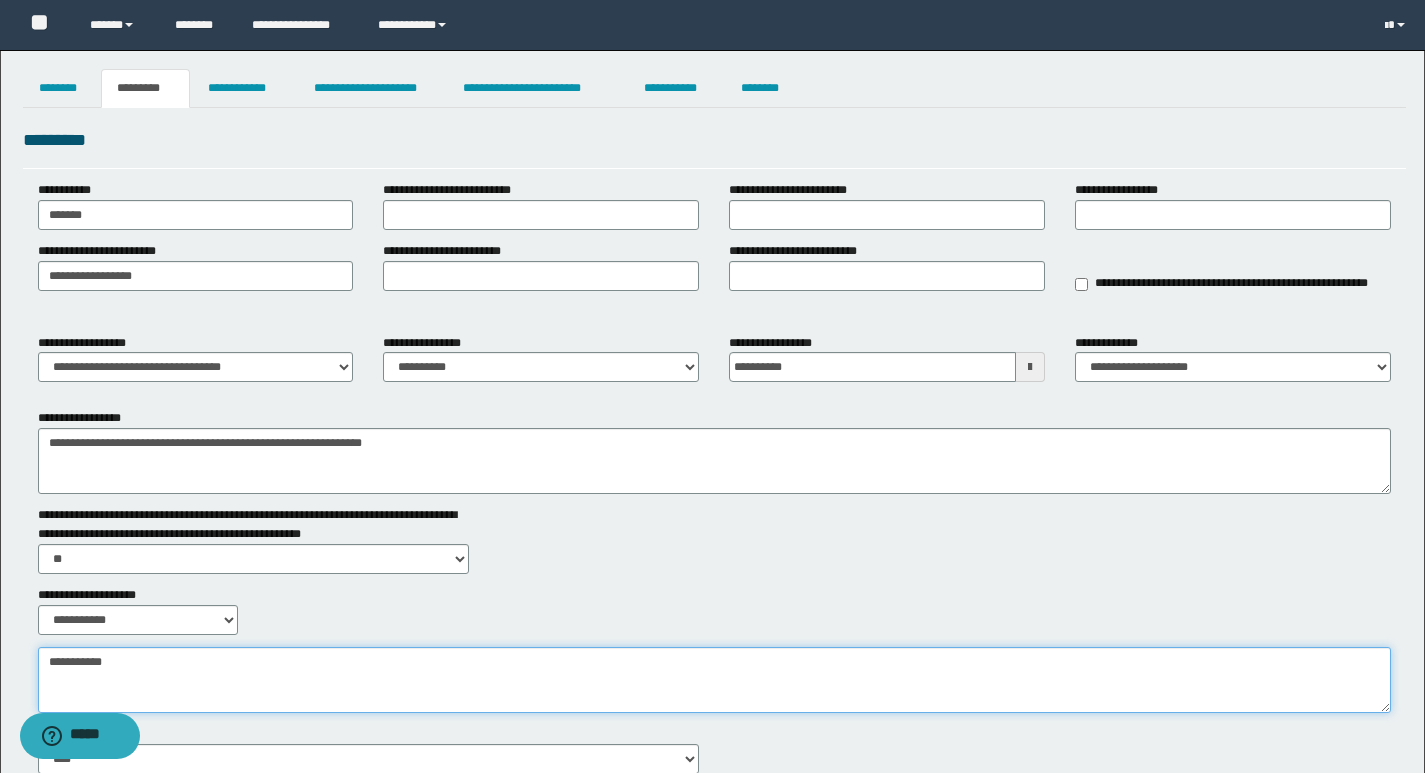 click on "**********" at bounding box center [714, 680] 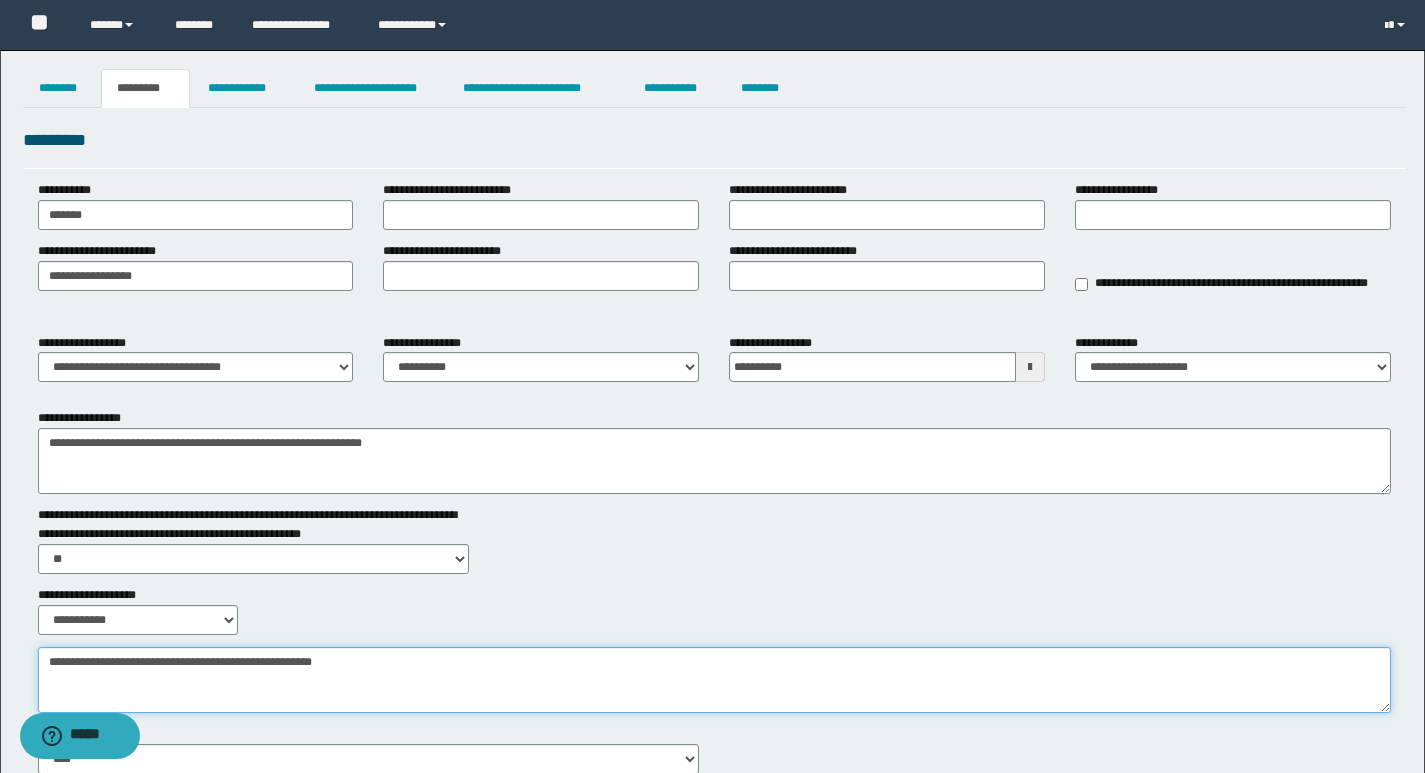 type on "**********" 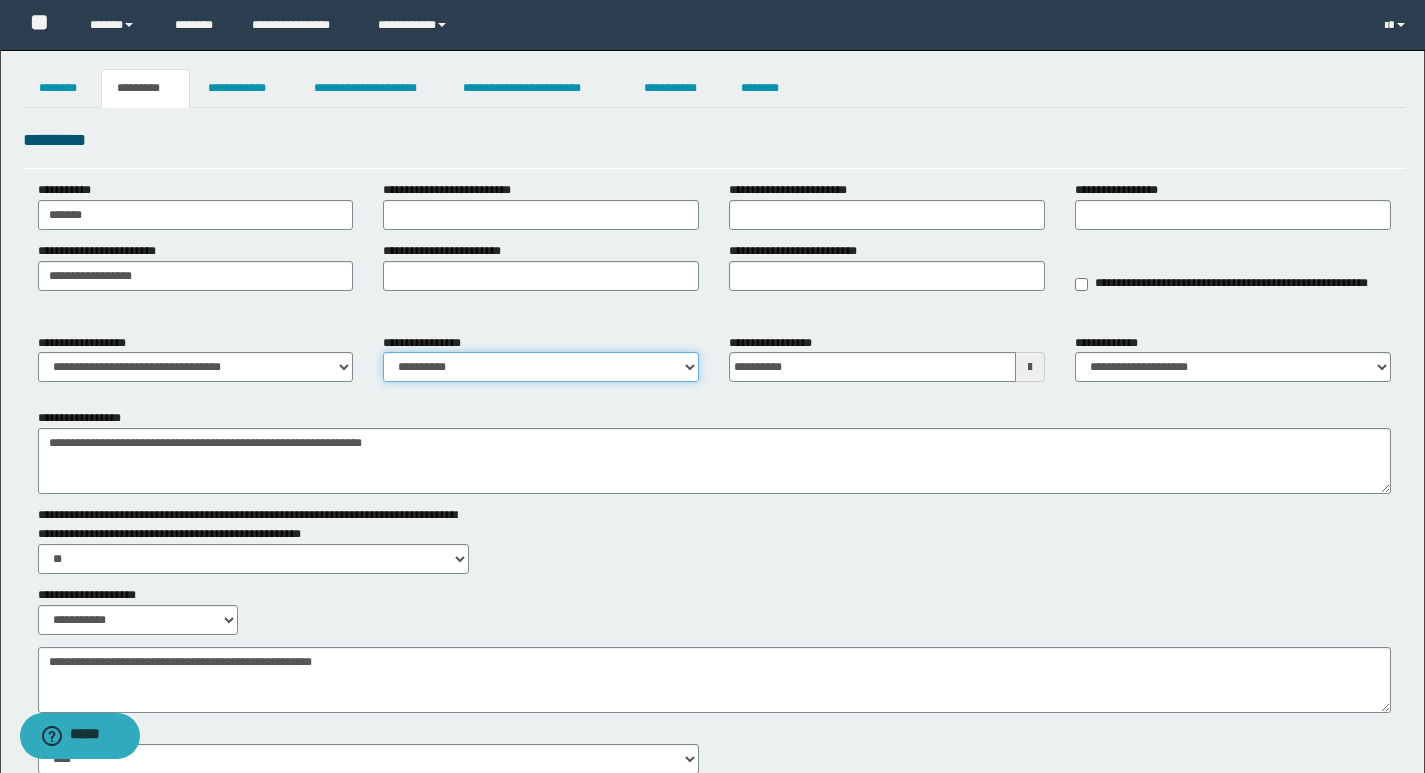 click on "**********" at bounding box center [541, 367] 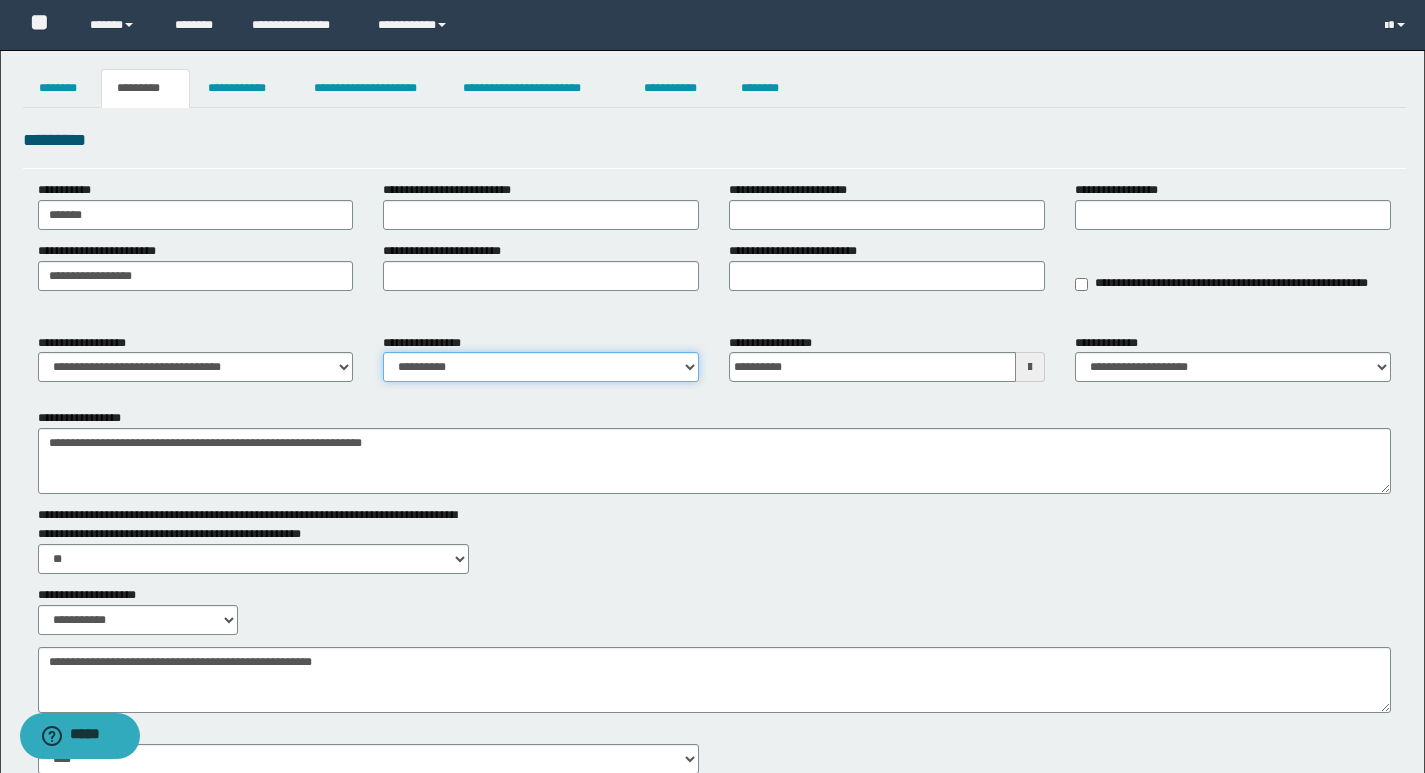 select on "****" 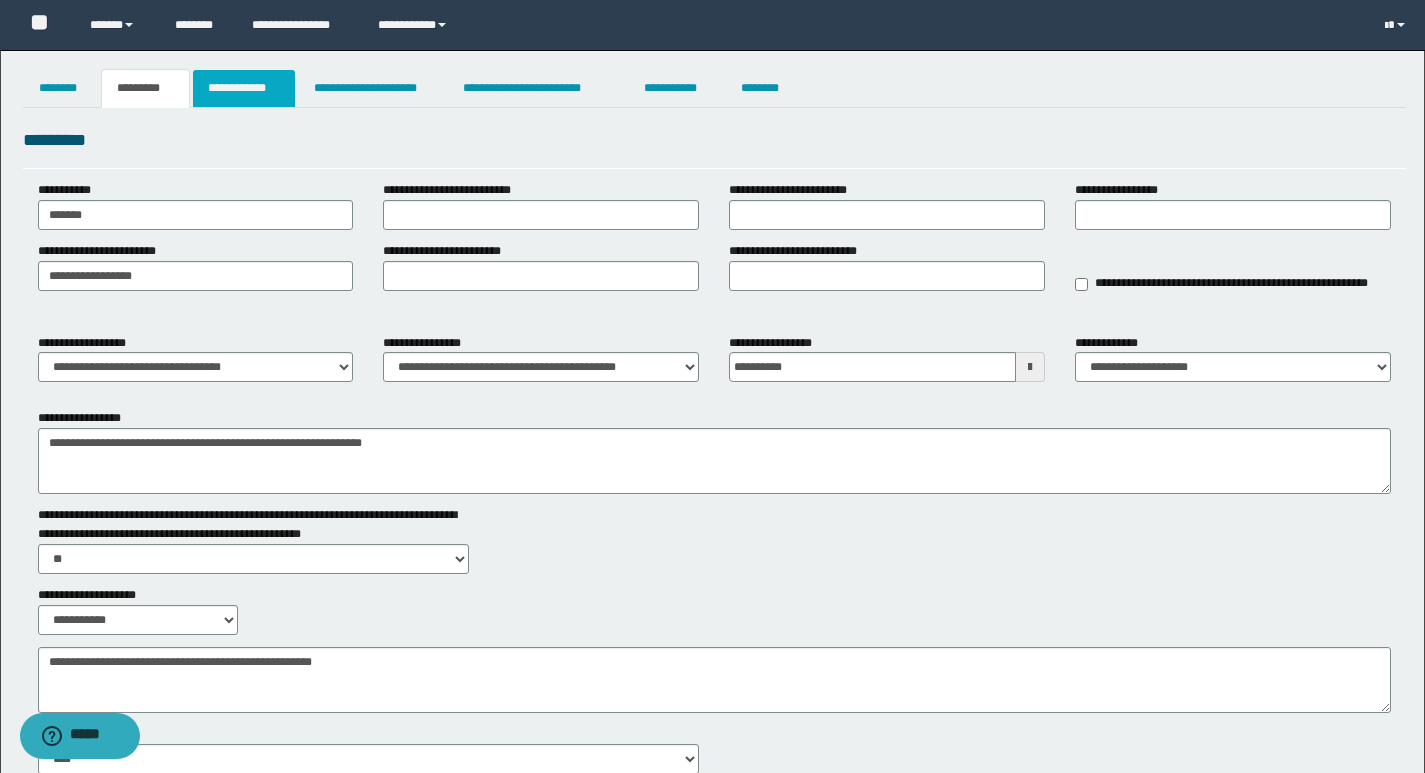 click on "**********" at bounding box center (244, 88) 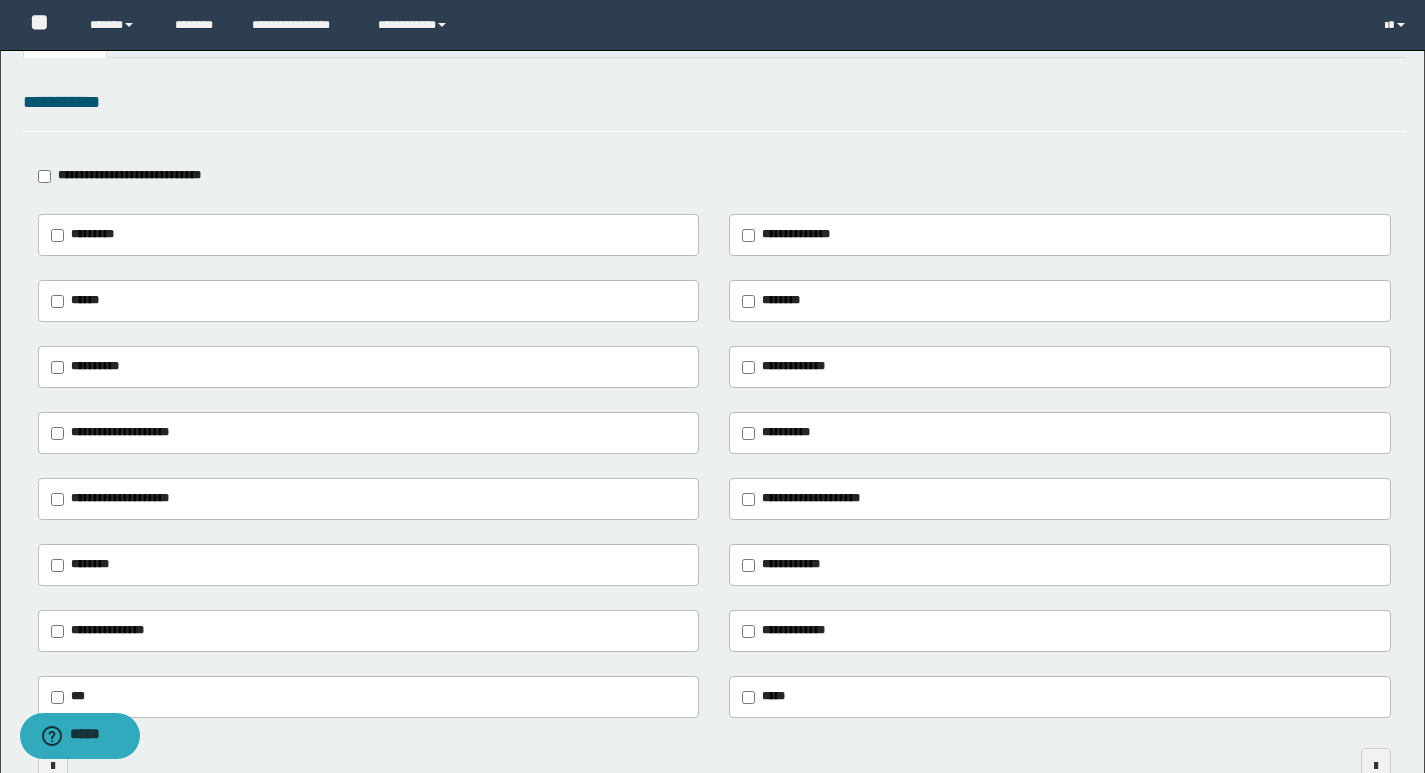 scroll, scrollTop: 0, scrollLeft: 0, axis: both 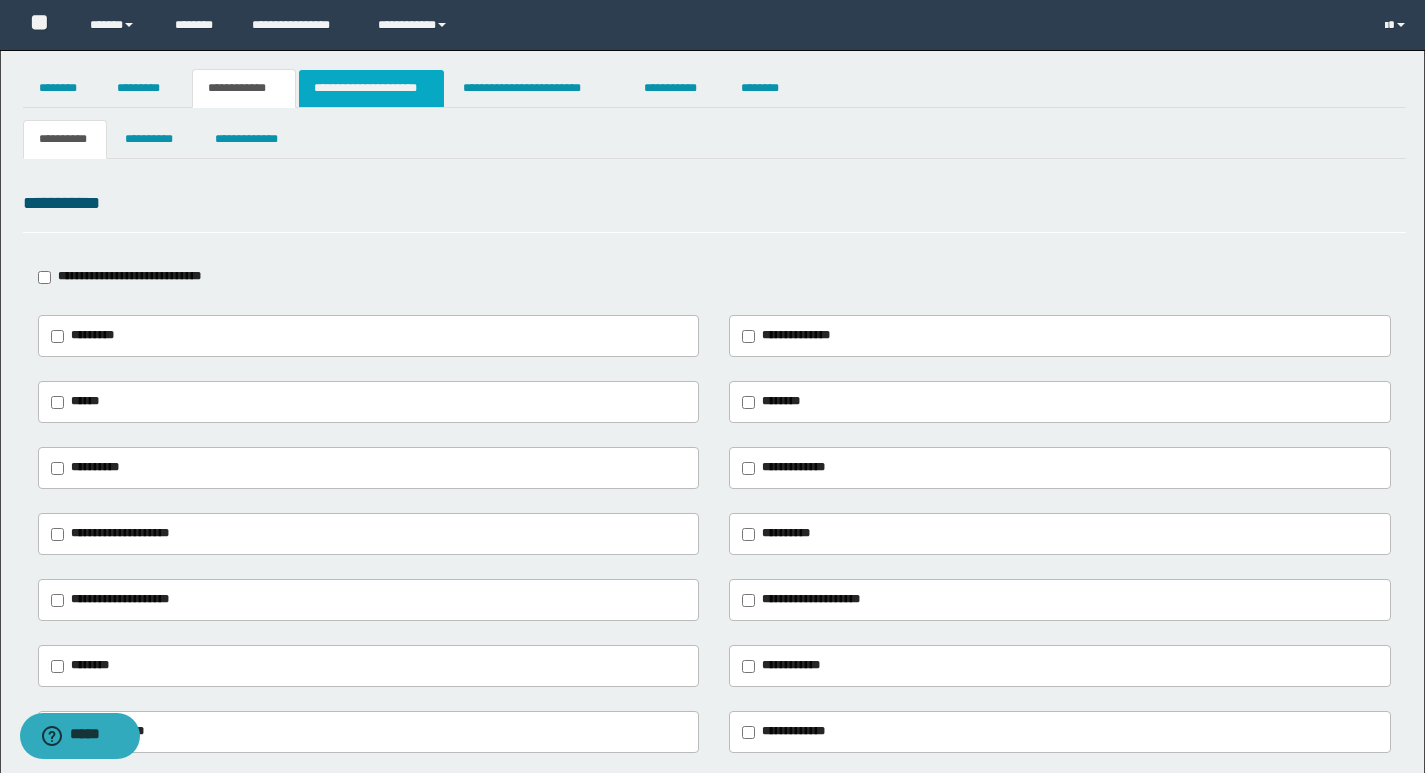click on "**********" at bounding box center [371, 88] 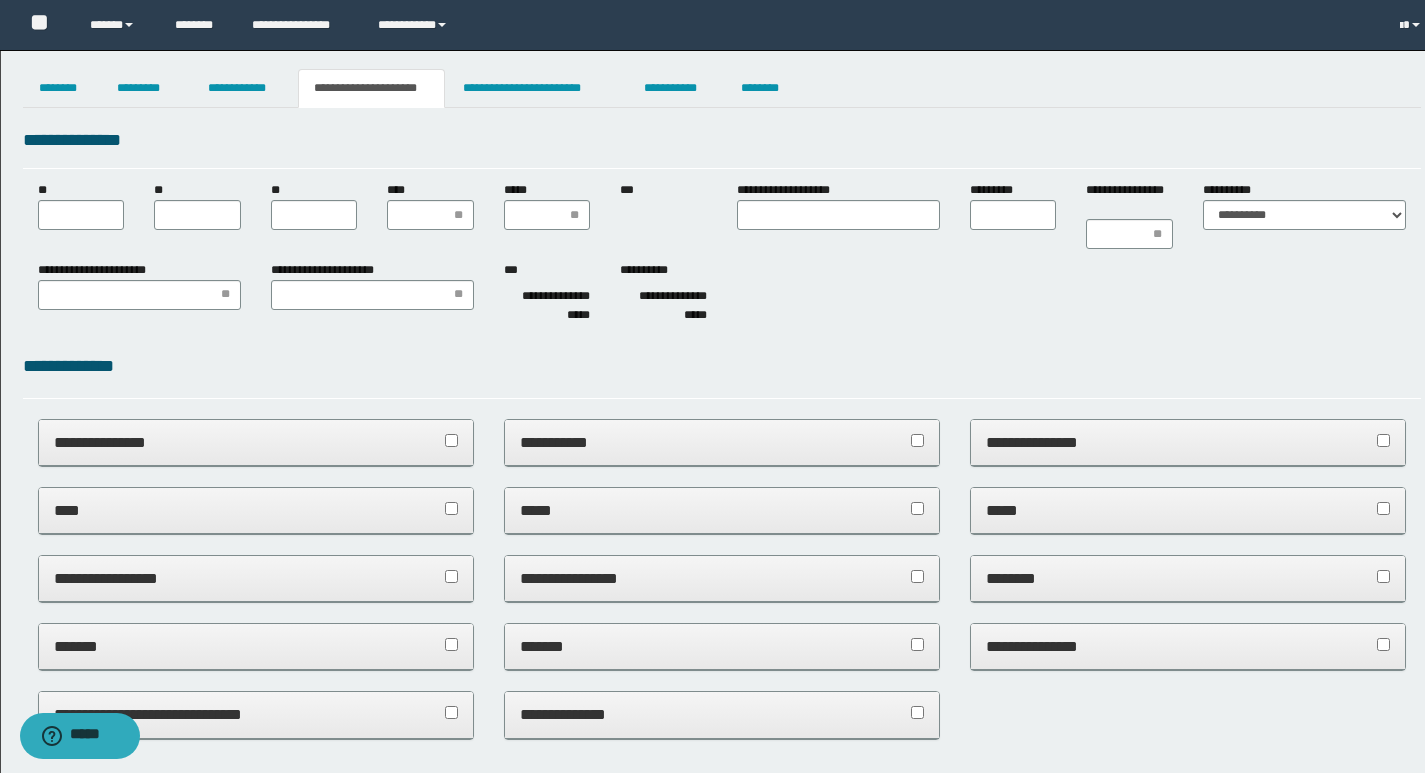 scroll, scrollTop: 0, scrollLeft: 0, axis: both 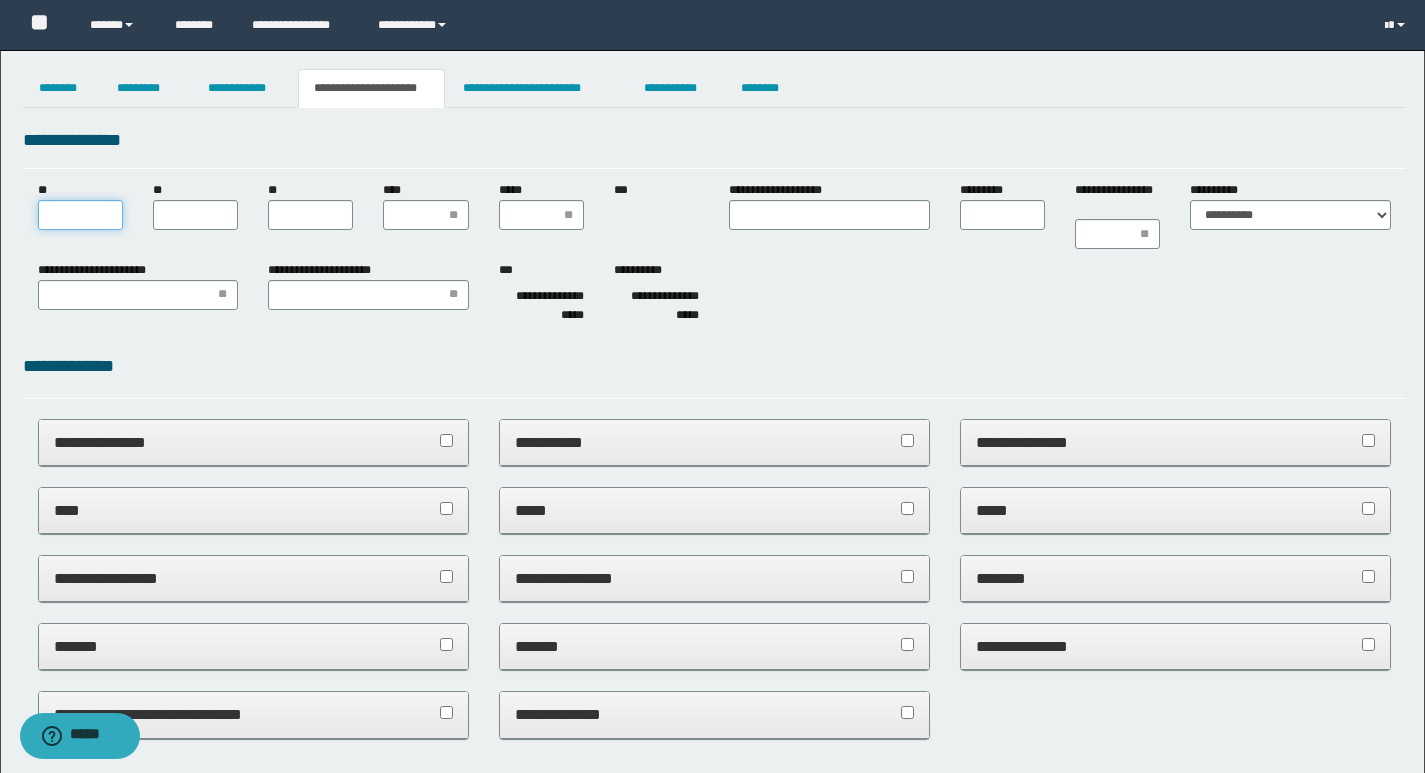 click on "**" at bounding box center (80, 215) 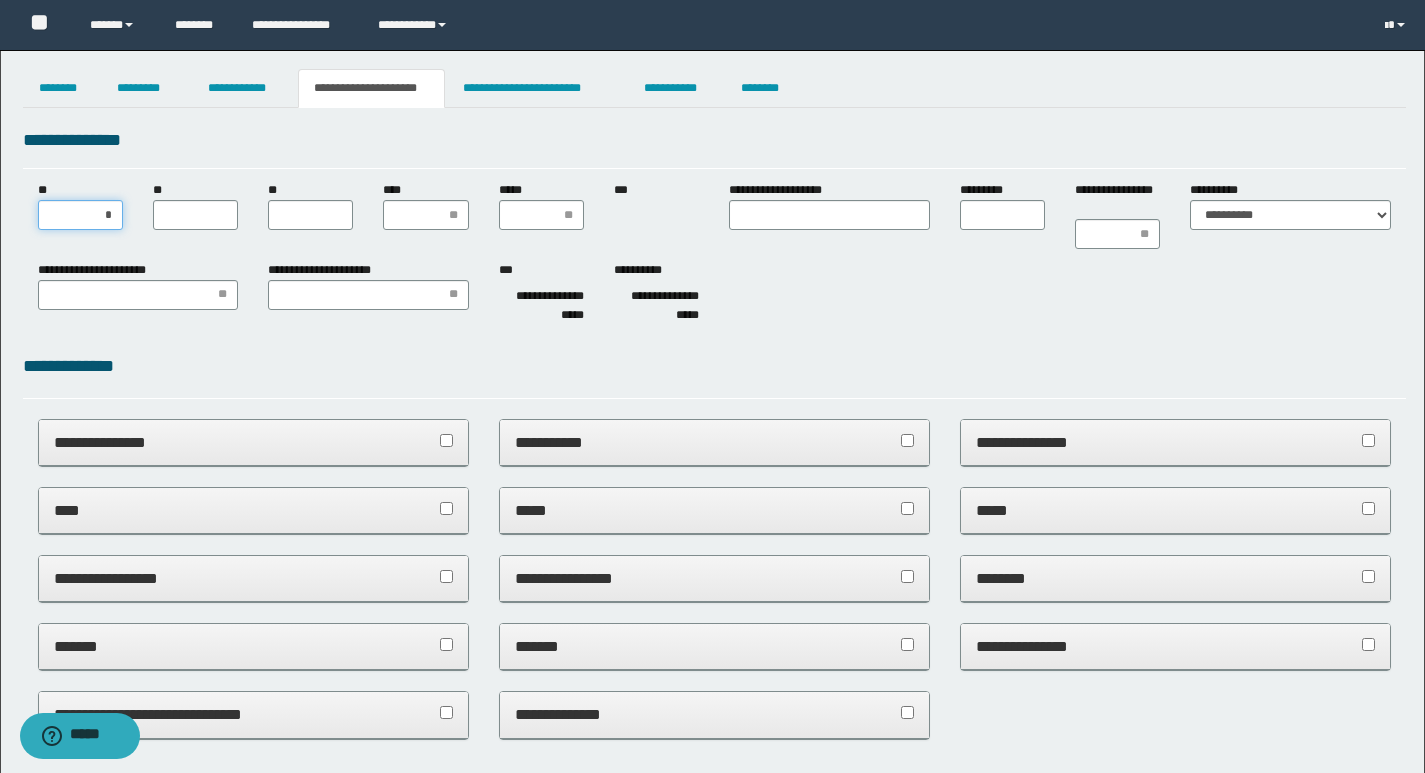 type on "**" 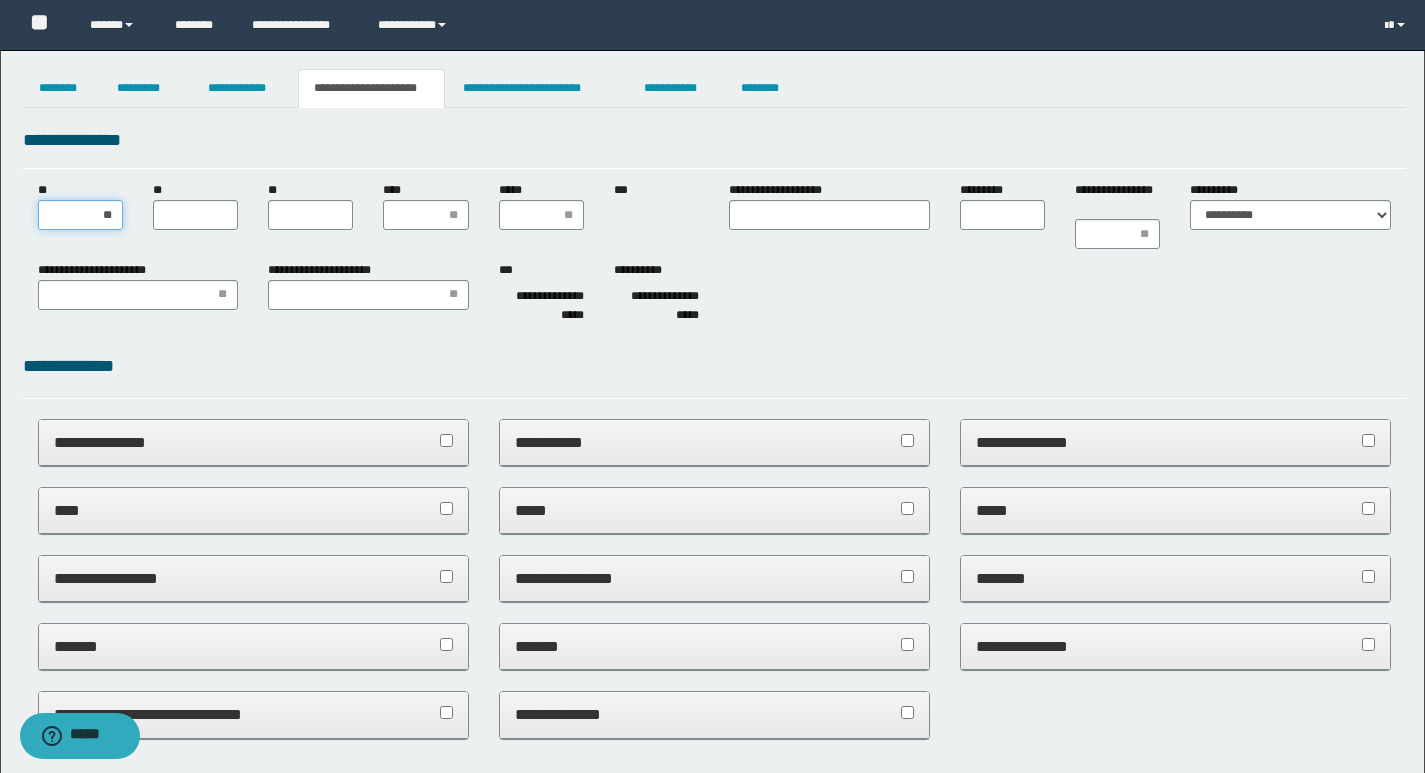type 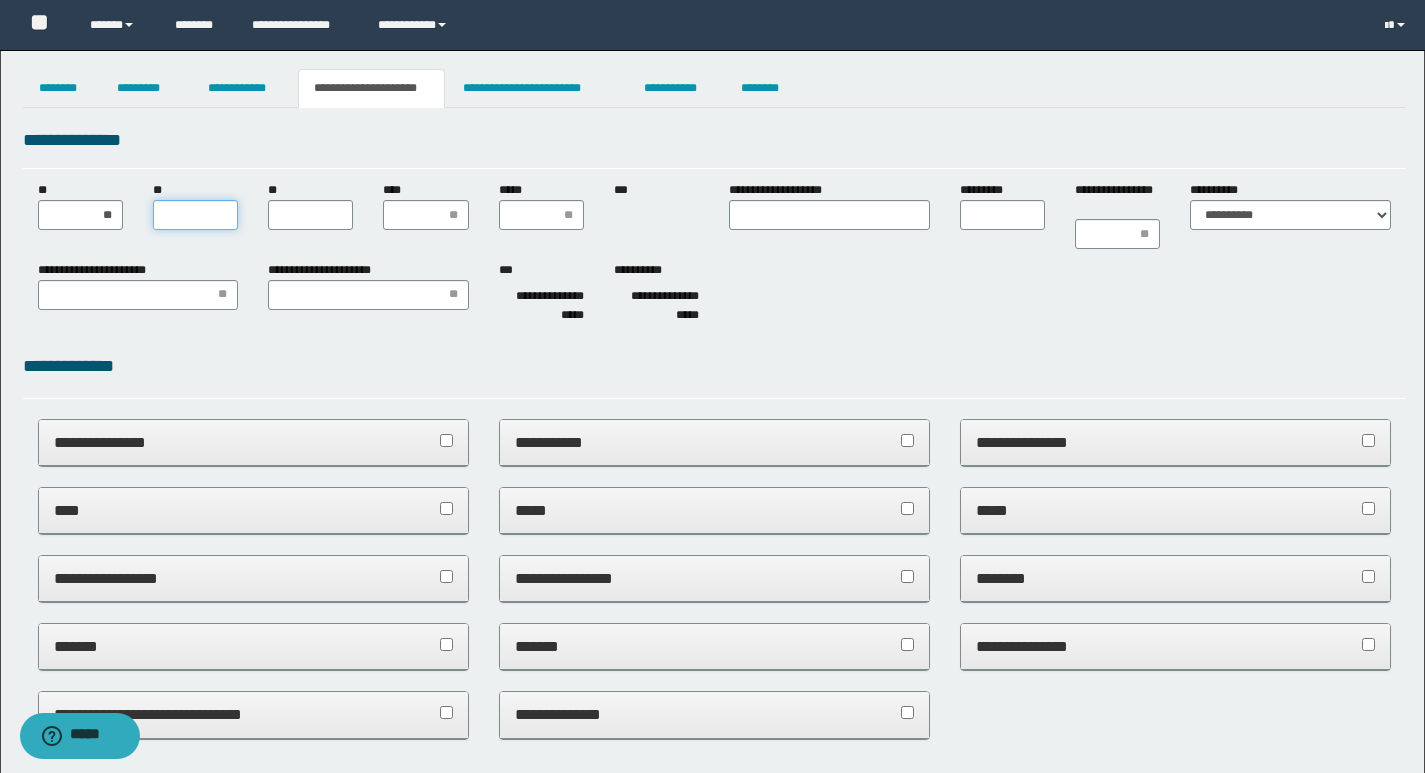 click on "**" at bounding box center (195, 215) 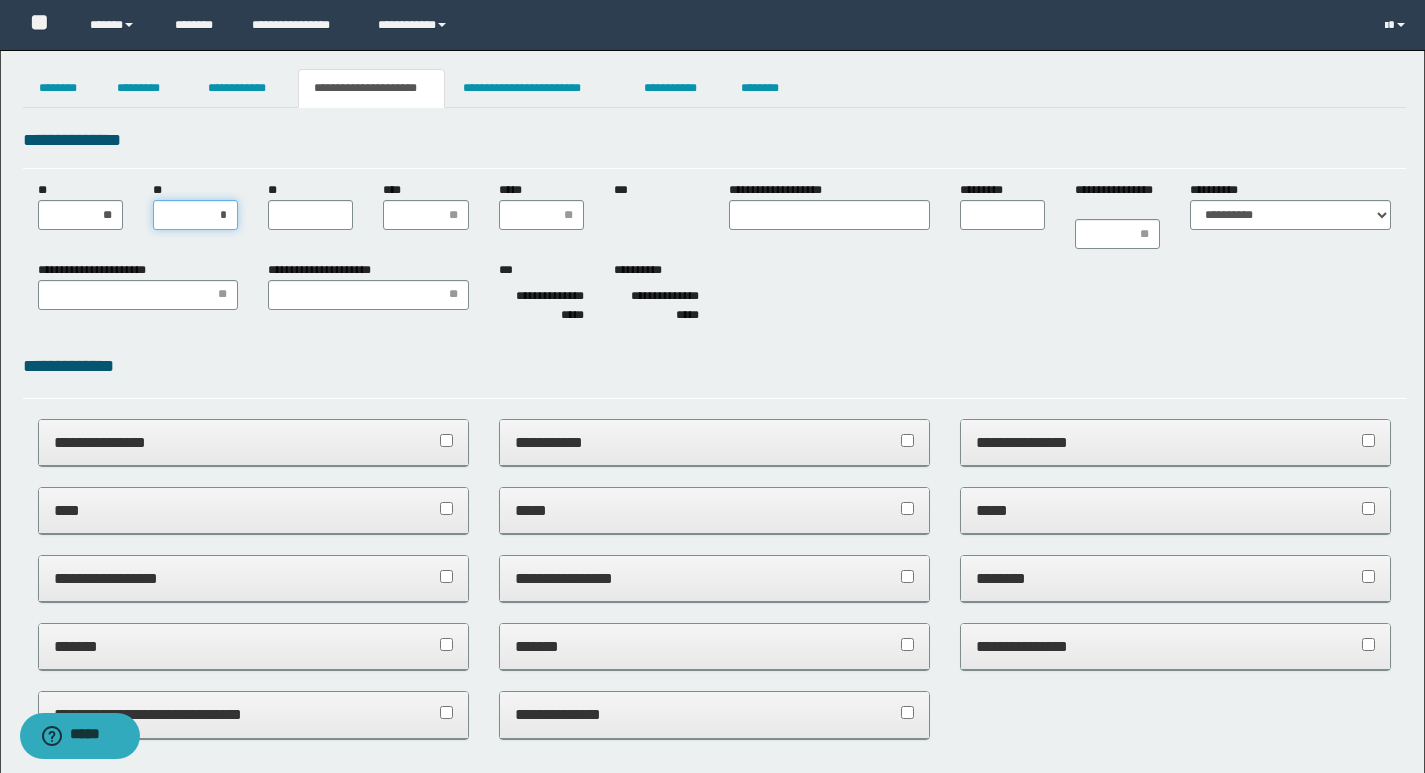 type on "**" 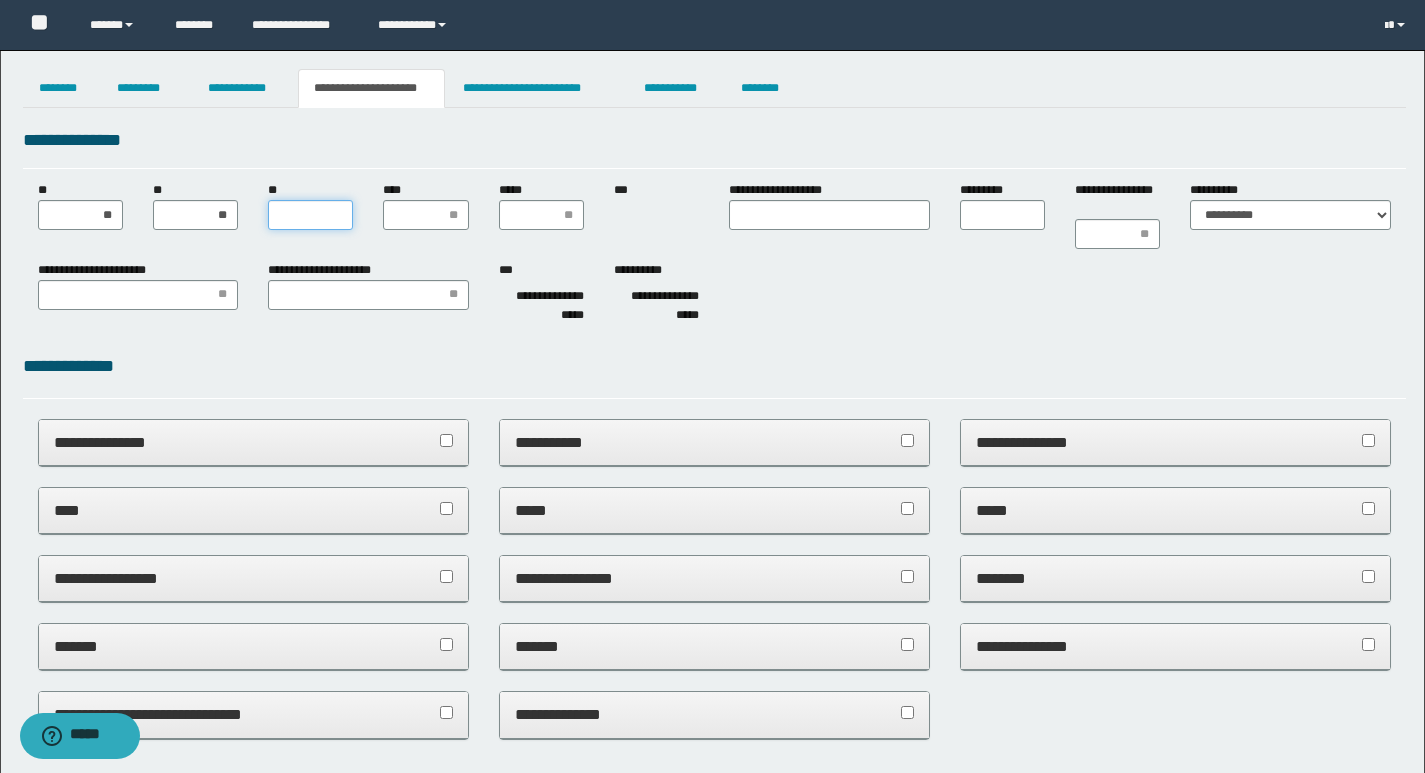 click on "**" at bounding box center (310, 215) 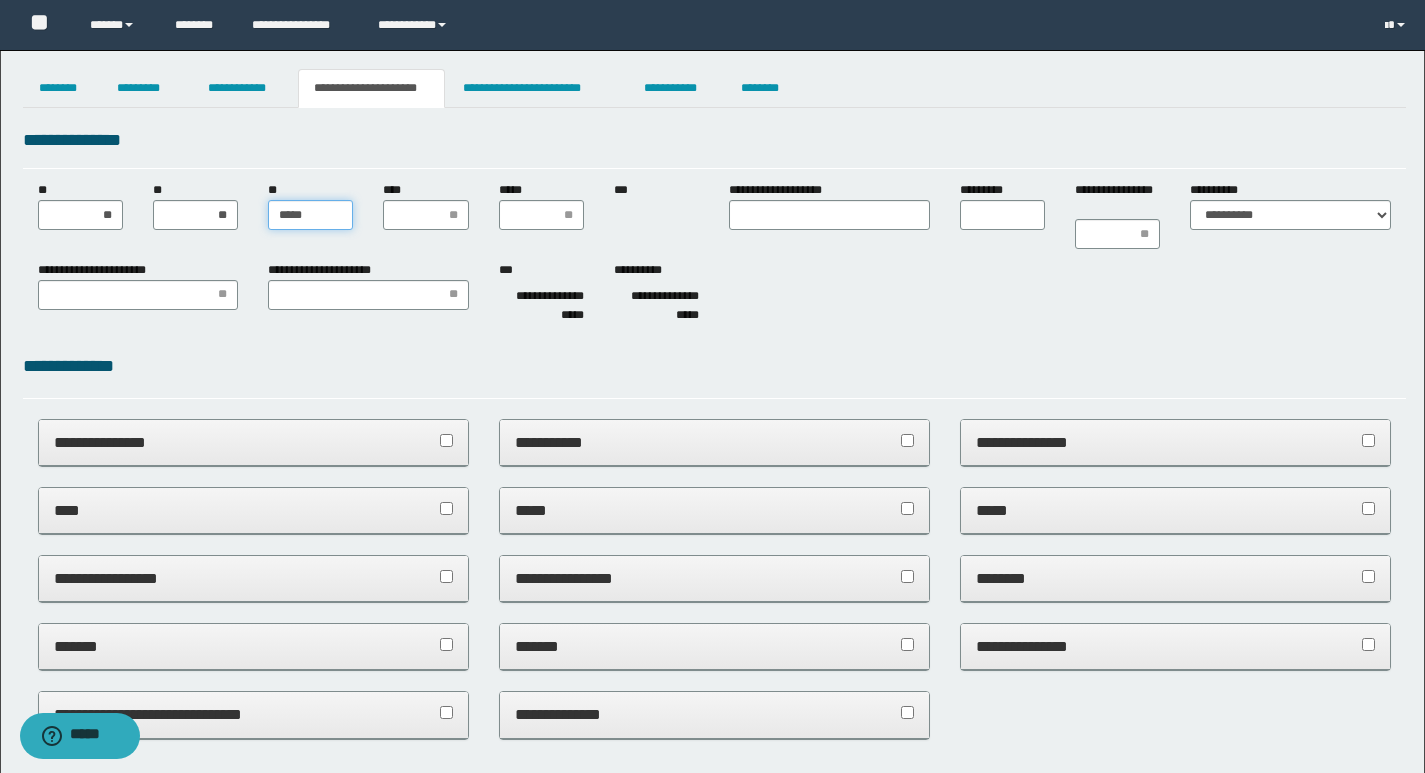 type on "******" 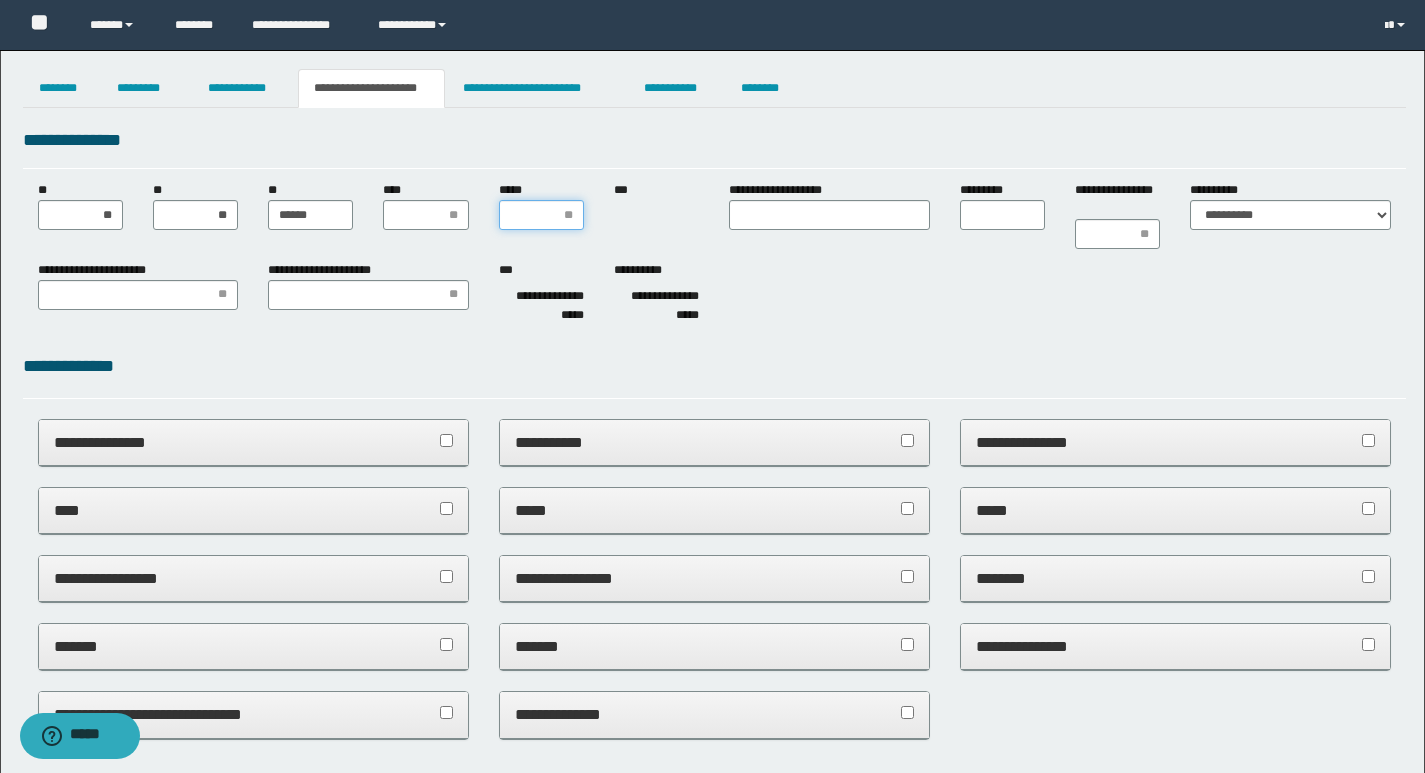 click on "*****" at bounding box center (541, 215) 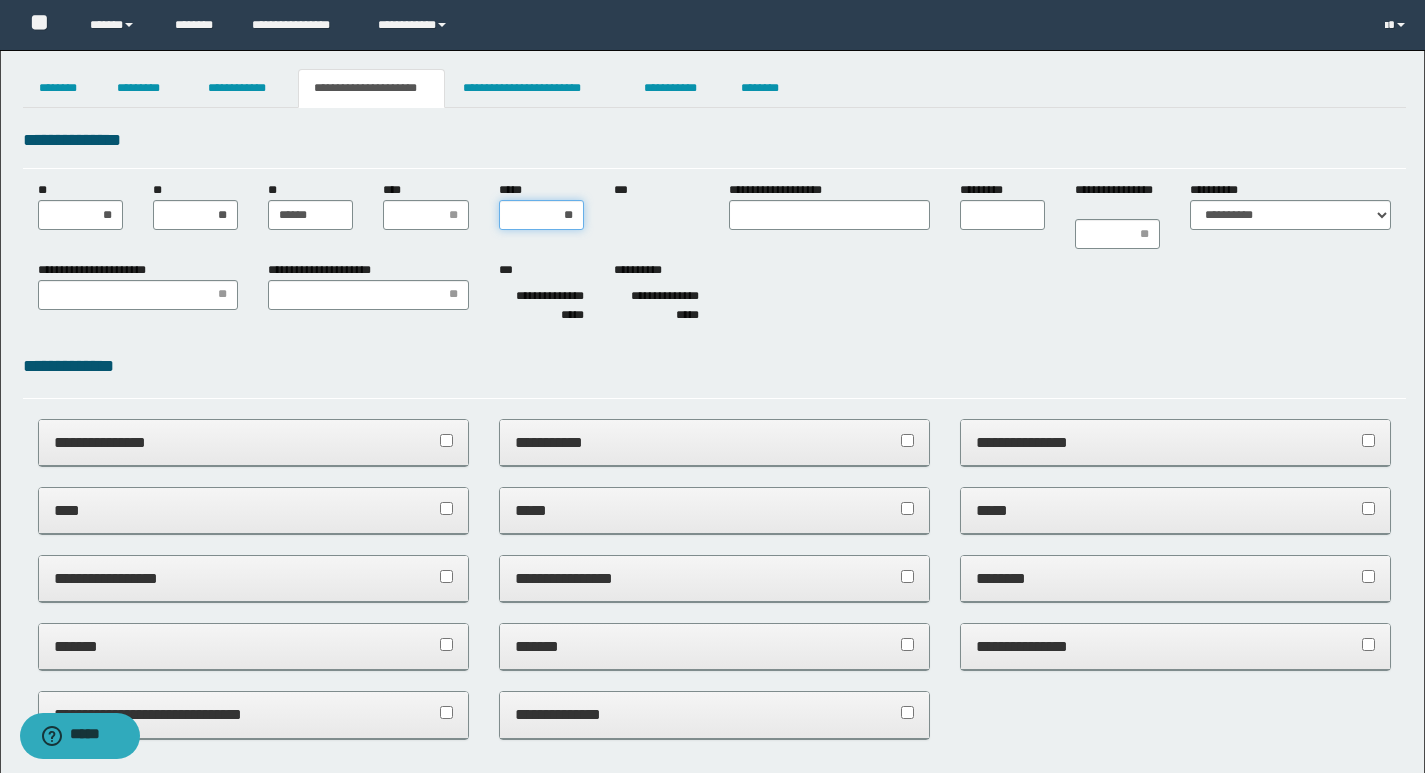 type on "***" 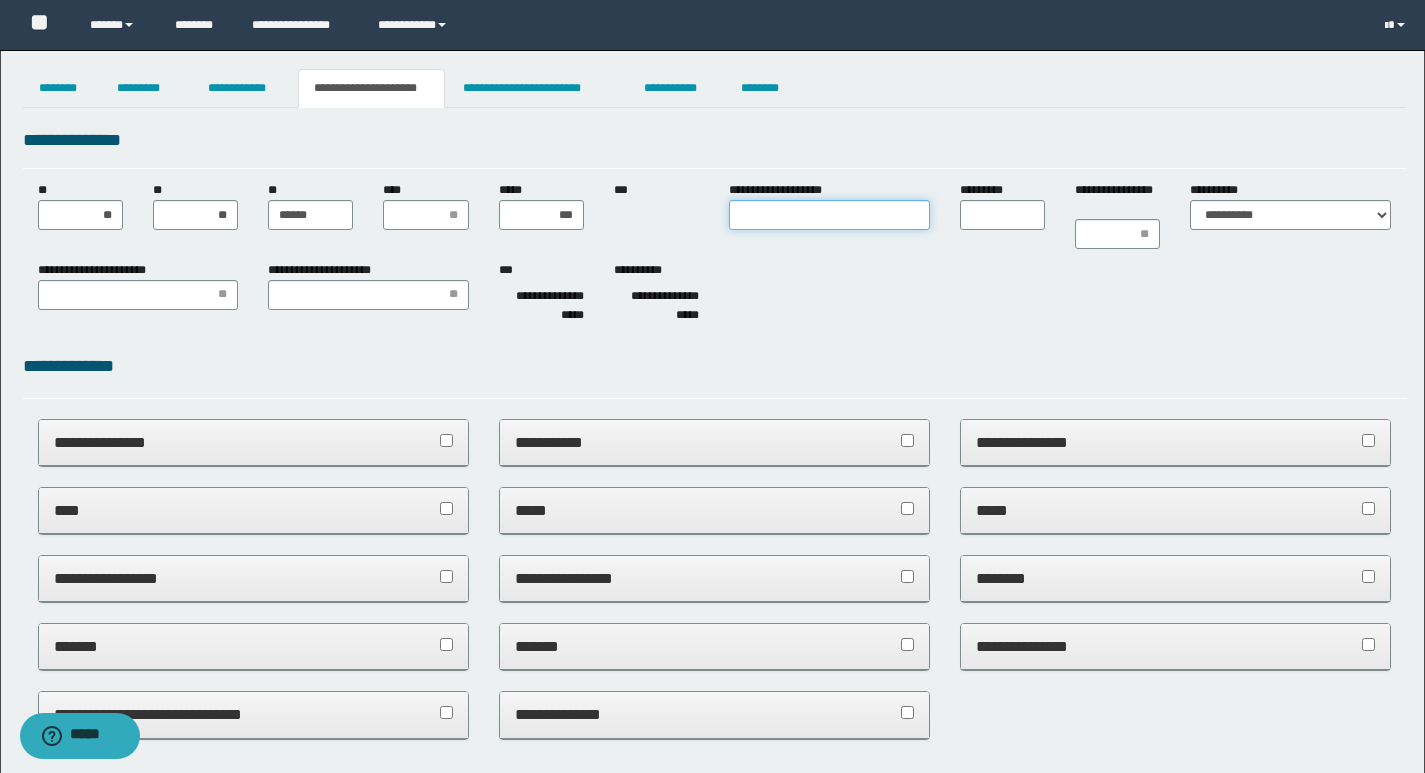 drag, startPoint x: 764, startPoint y: 212, endPoint x: 718, endPoint y: 230, distance: 49.396355 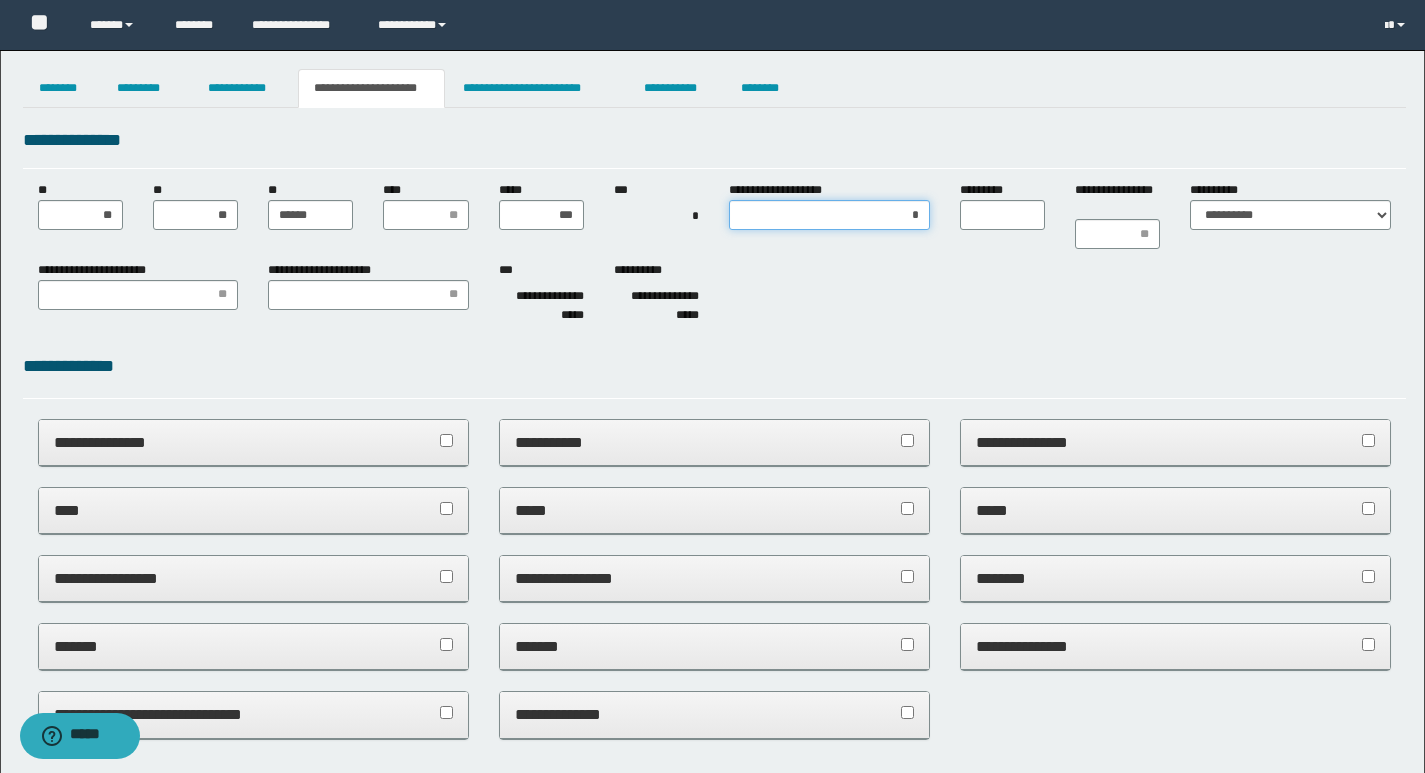 type on "**" 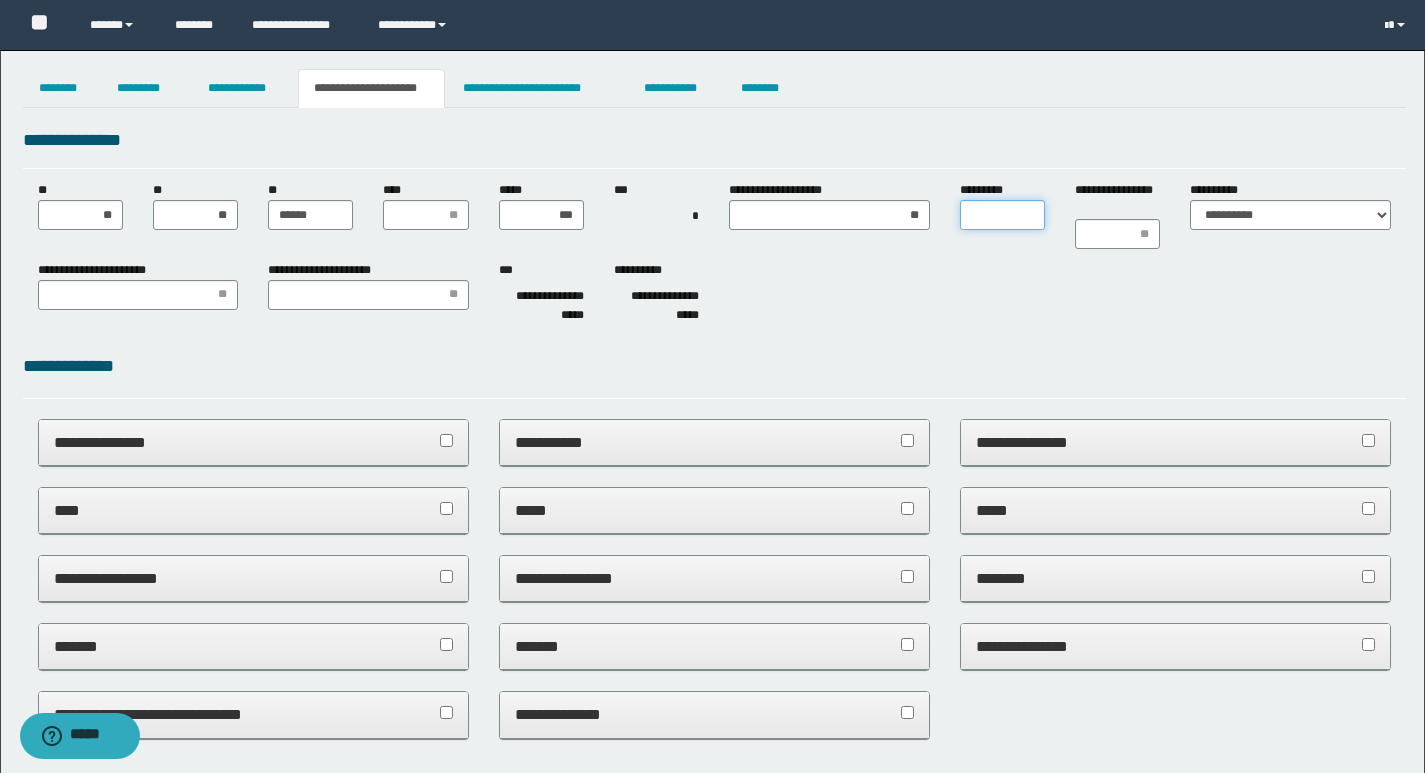 click on "*********" at bounding box center [1002, 215] 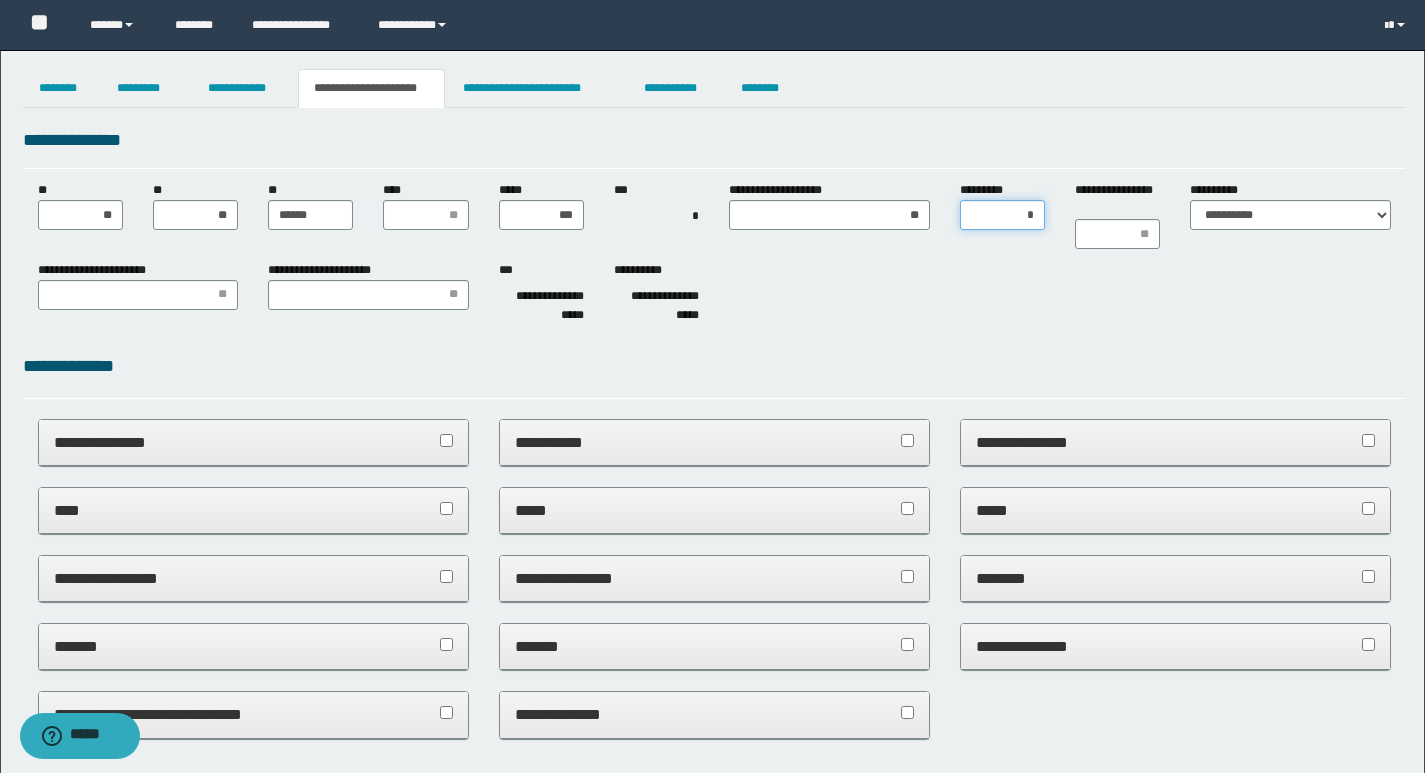 type on "**" 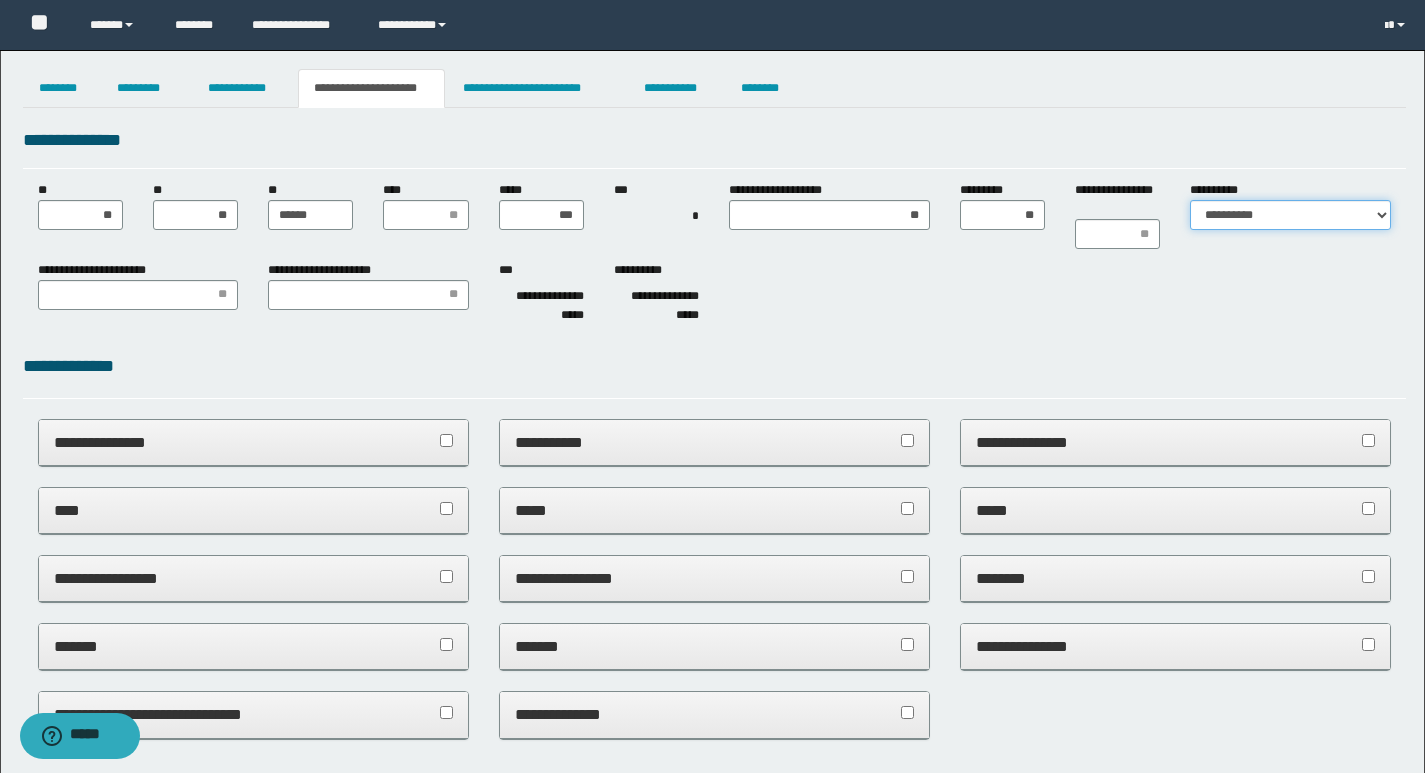 click on "**********" at bounding box center (1290, 215) 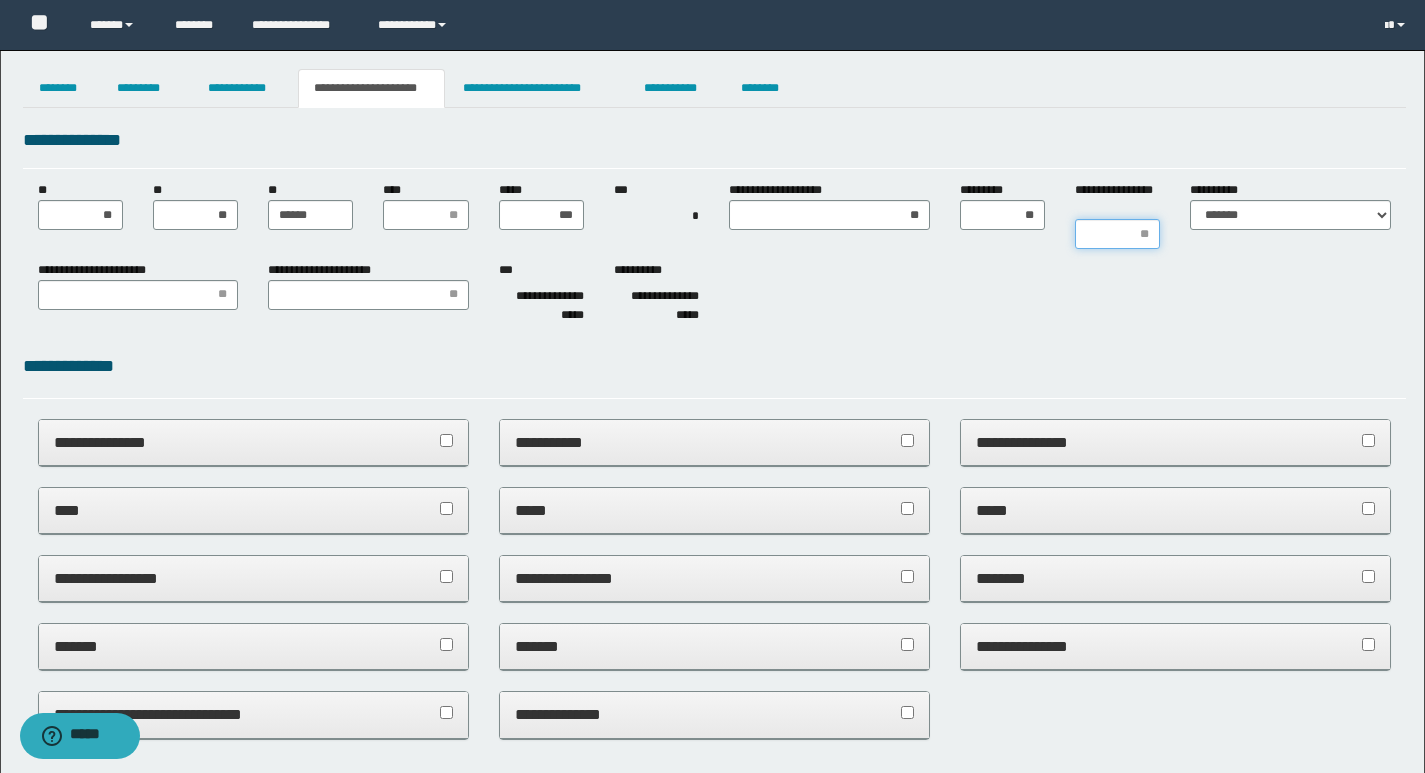 click on "**********" at bounding box center [1117, 234] 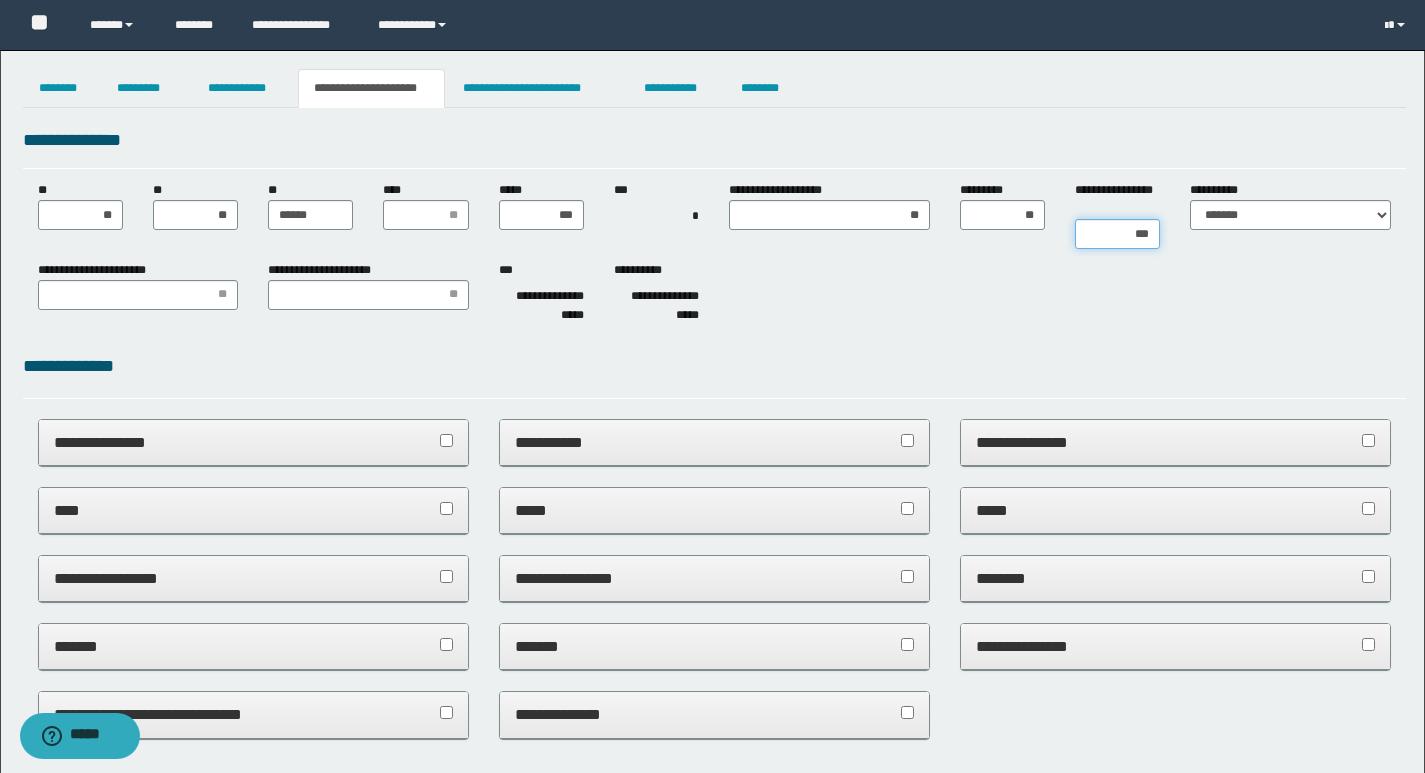 type on "****" 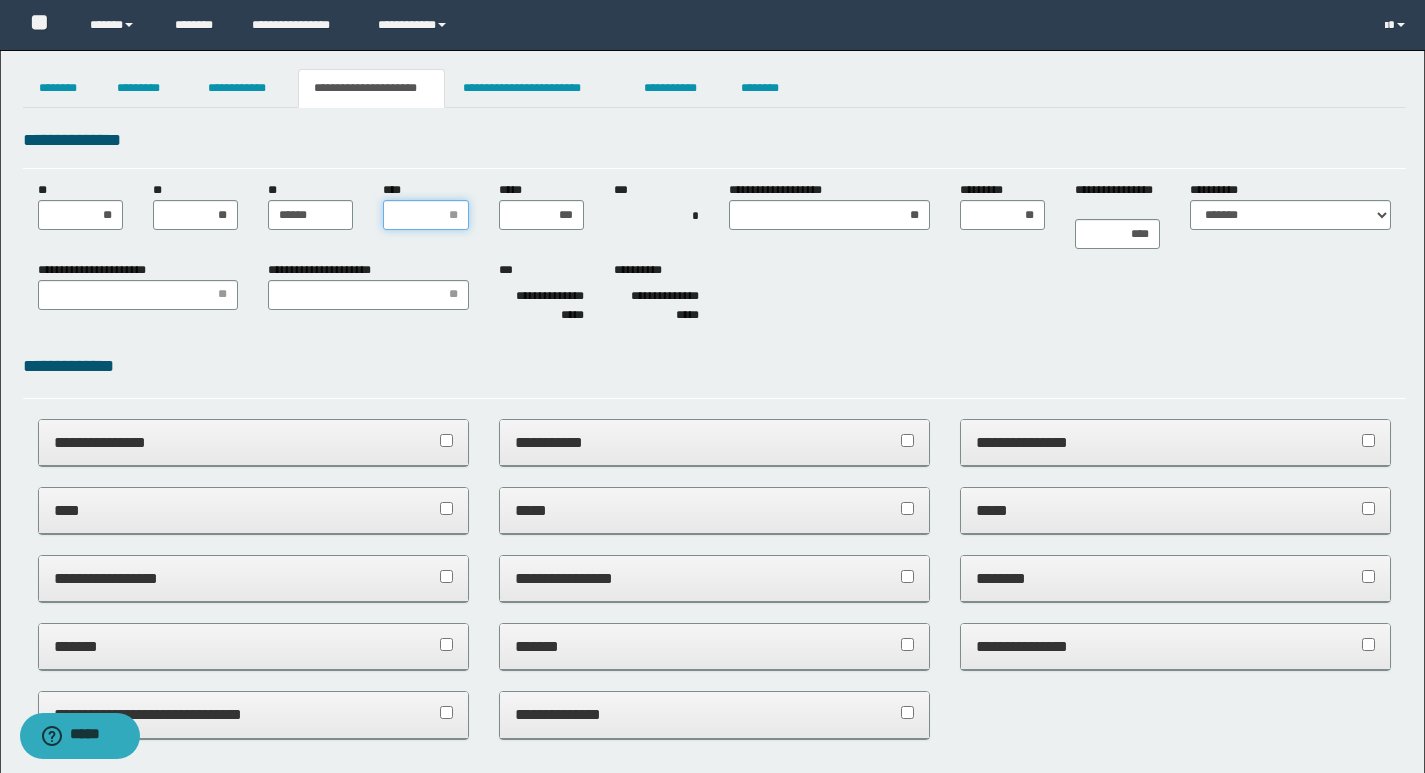 click on "****" at bounding box center (425, 215) 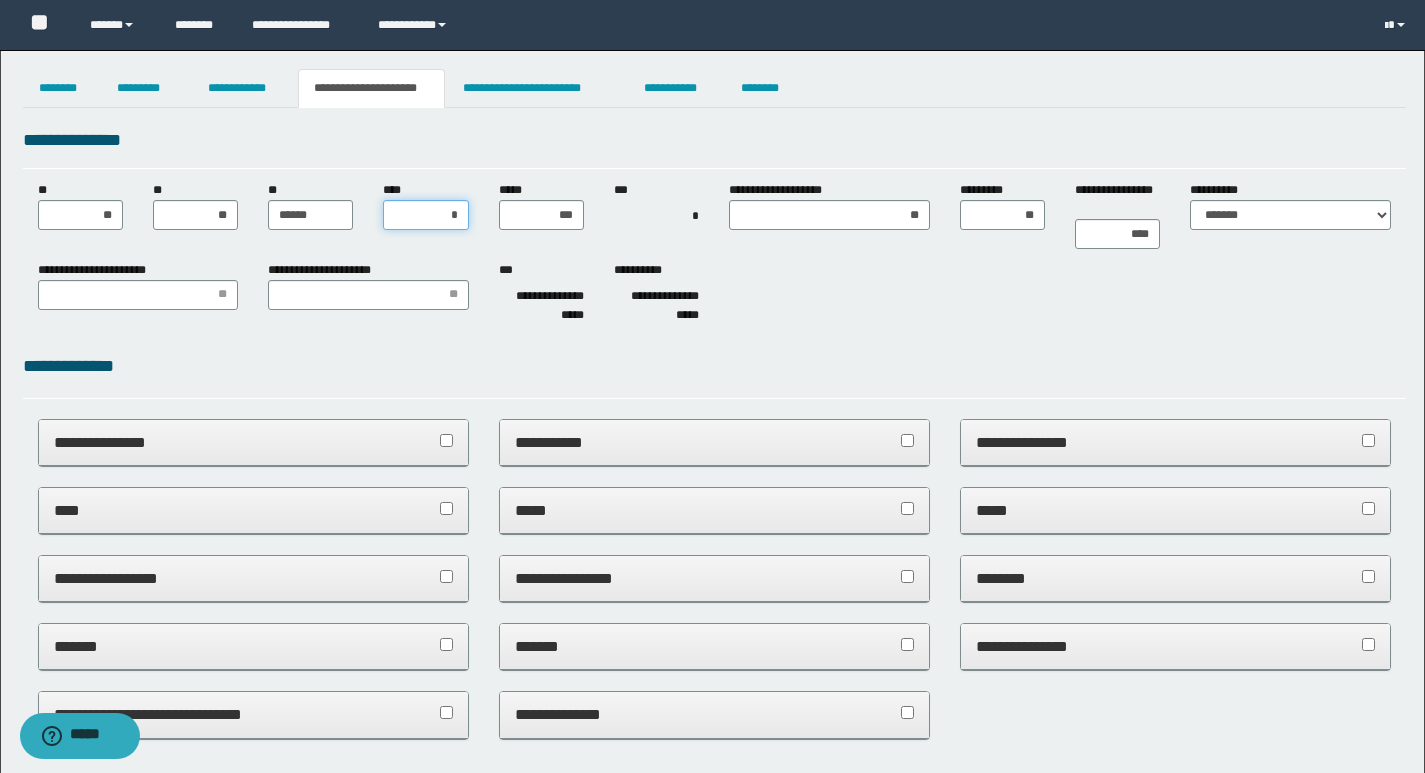 type on "**" 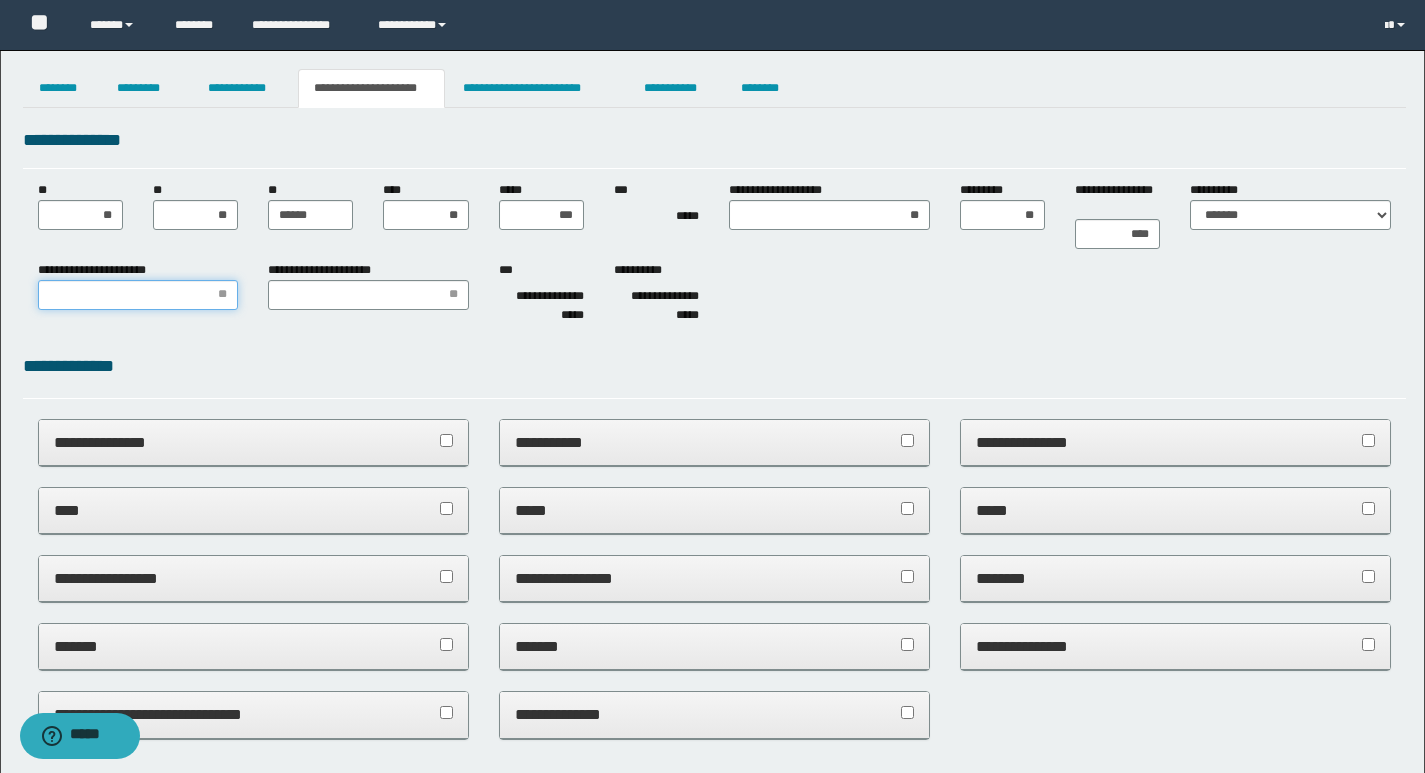 click on "**********" at bounding box center [138, 295] 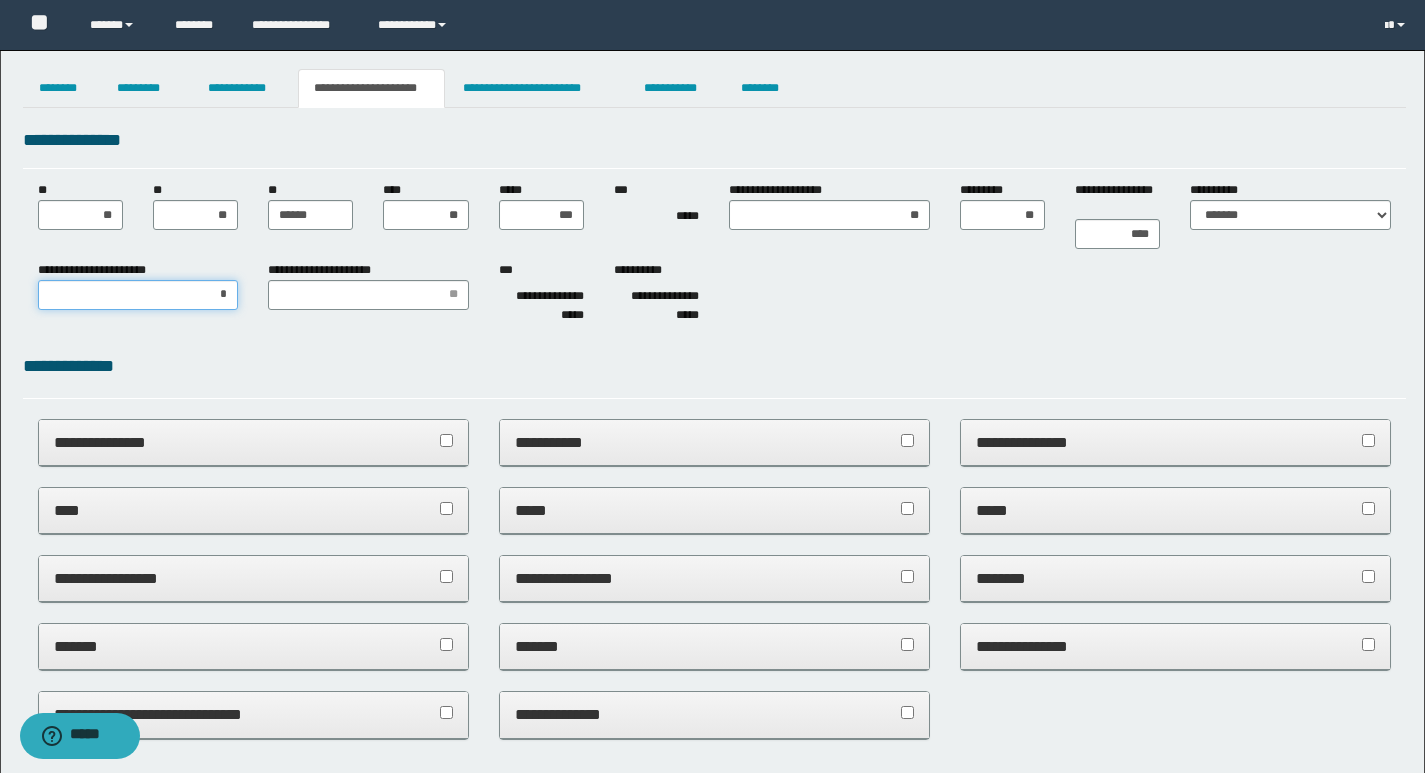 type on "**" 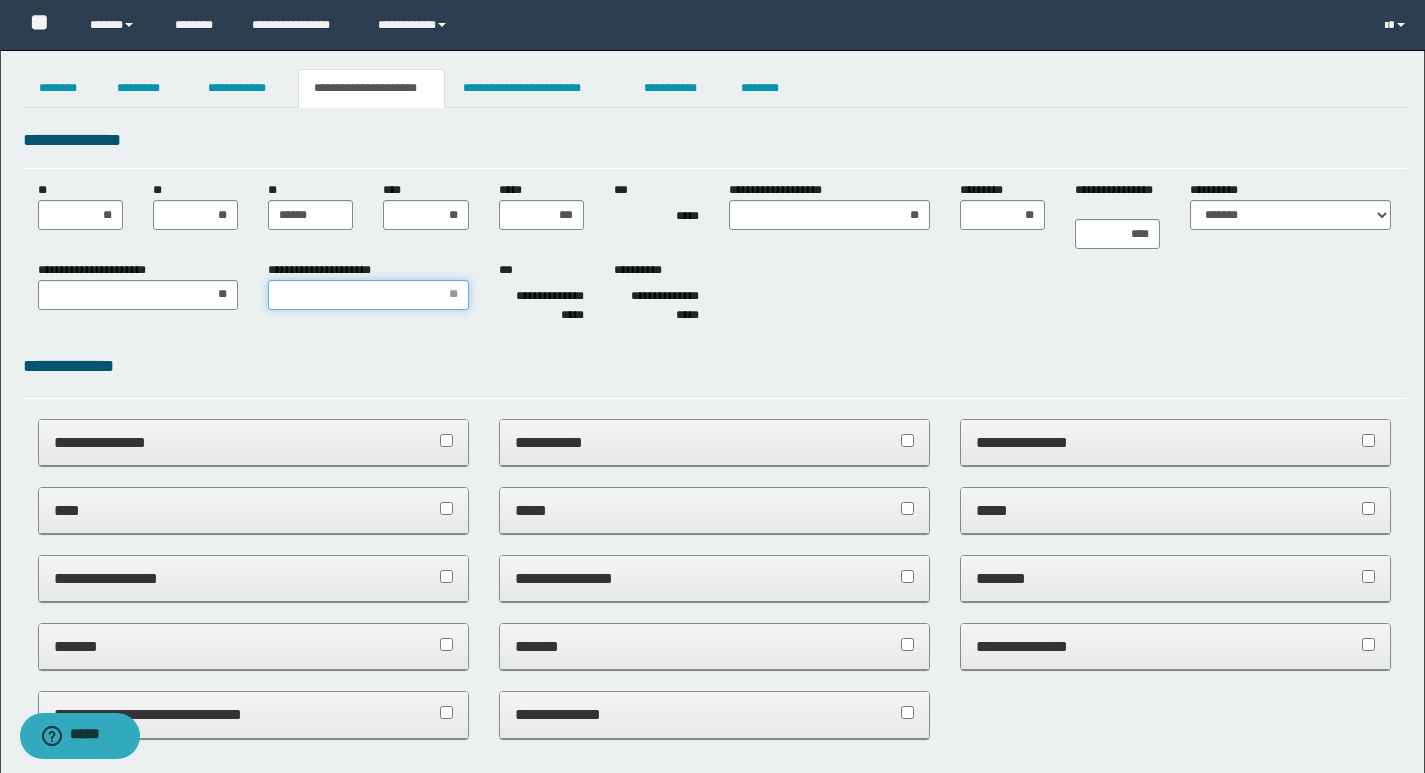 click on "**********" at bounding box center (368, 295) 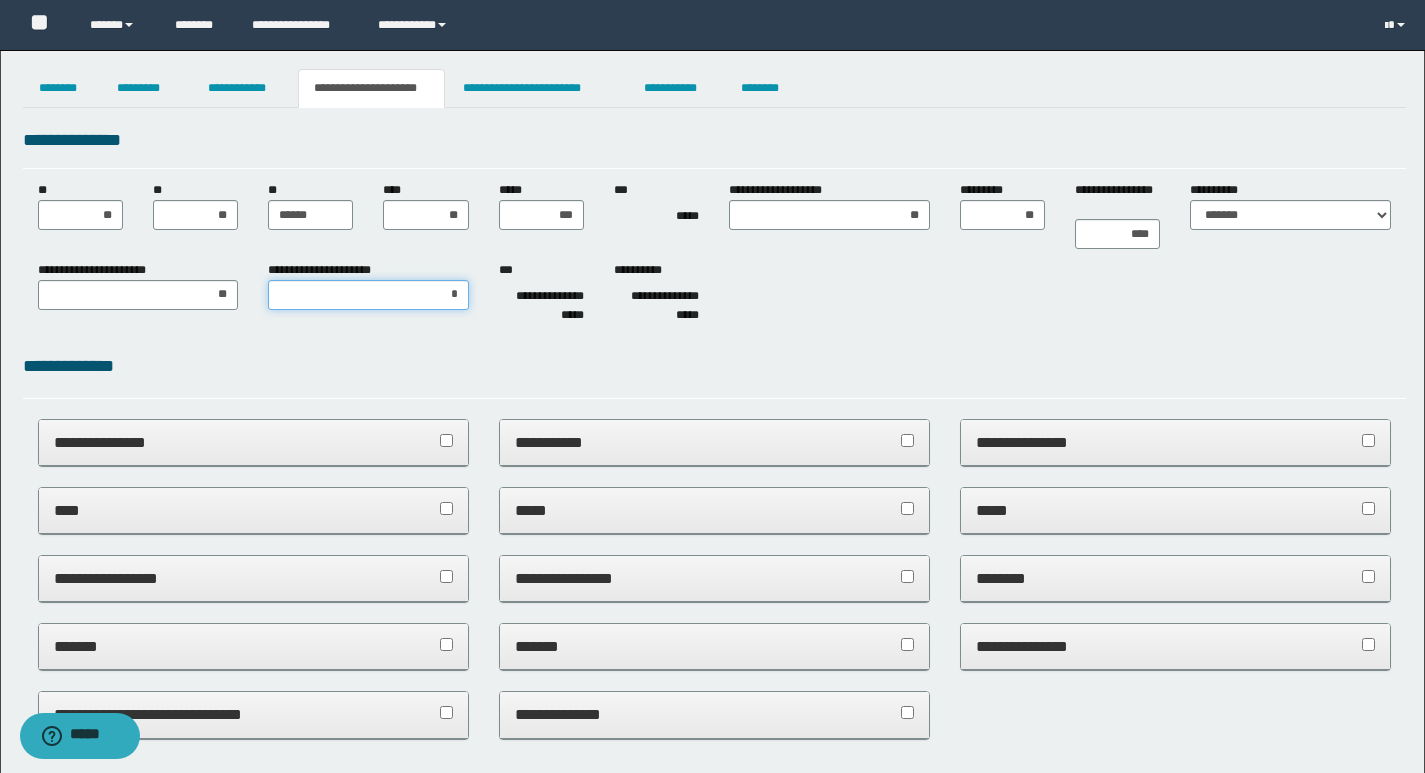 type on "**" 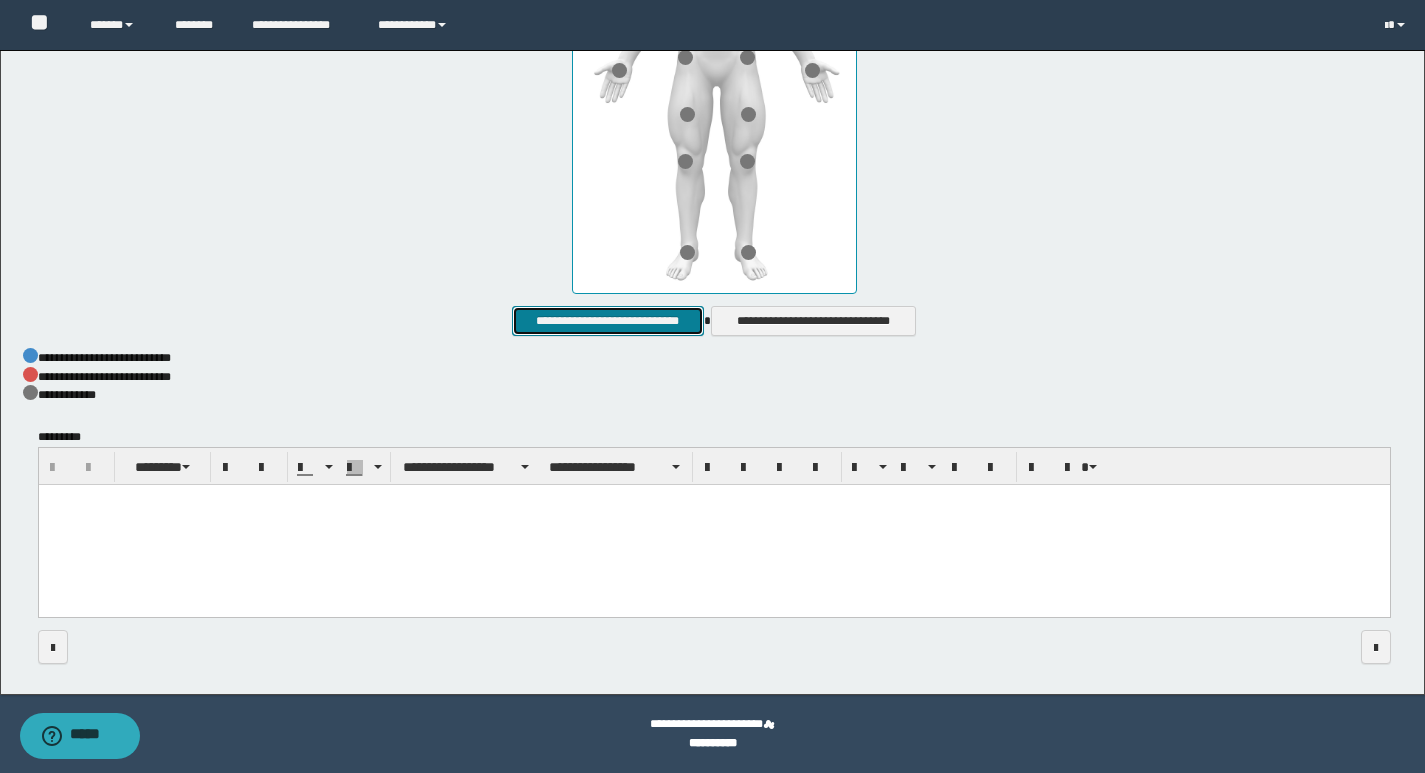 scroll, scrollTop: 986, scrollLeft: 0, axis: vertical 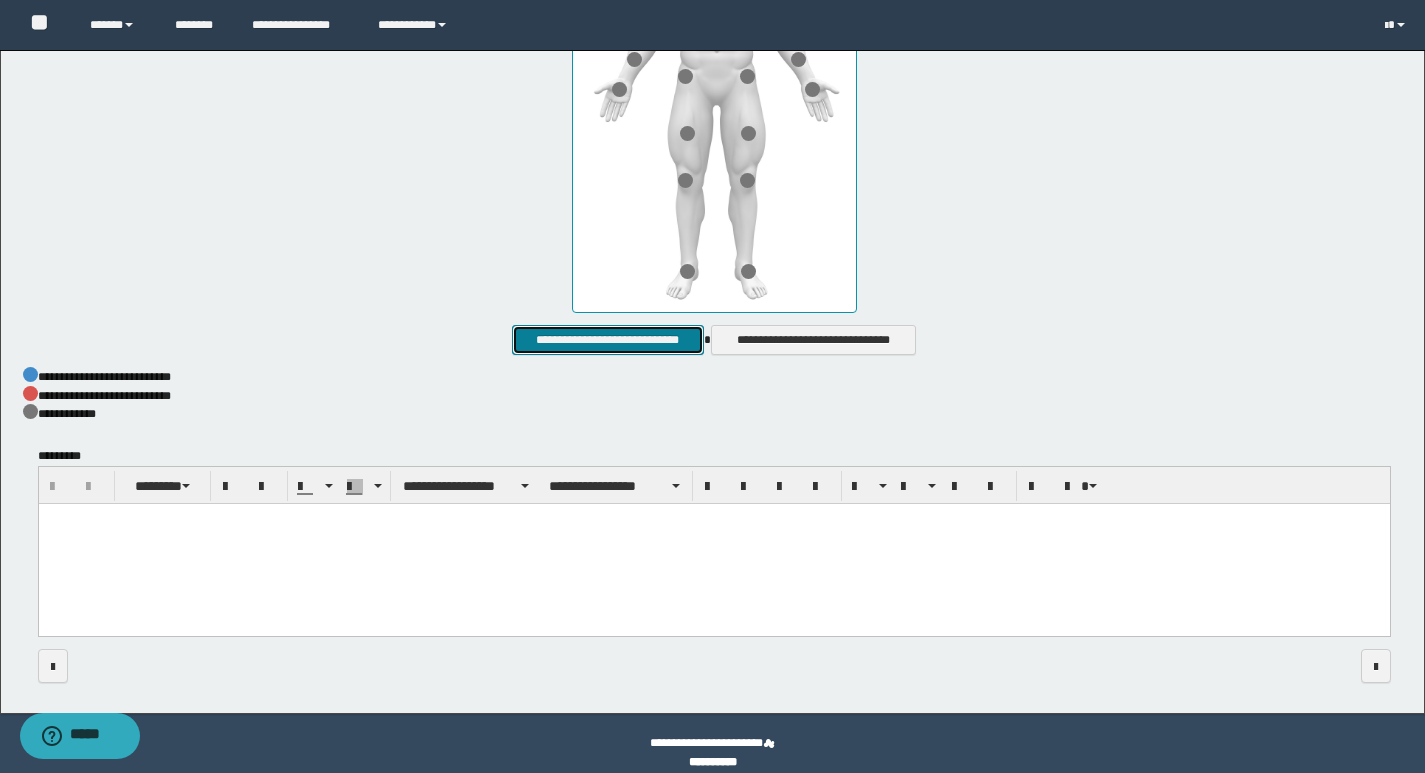 click on "**********" at bounding box center (607, 340) 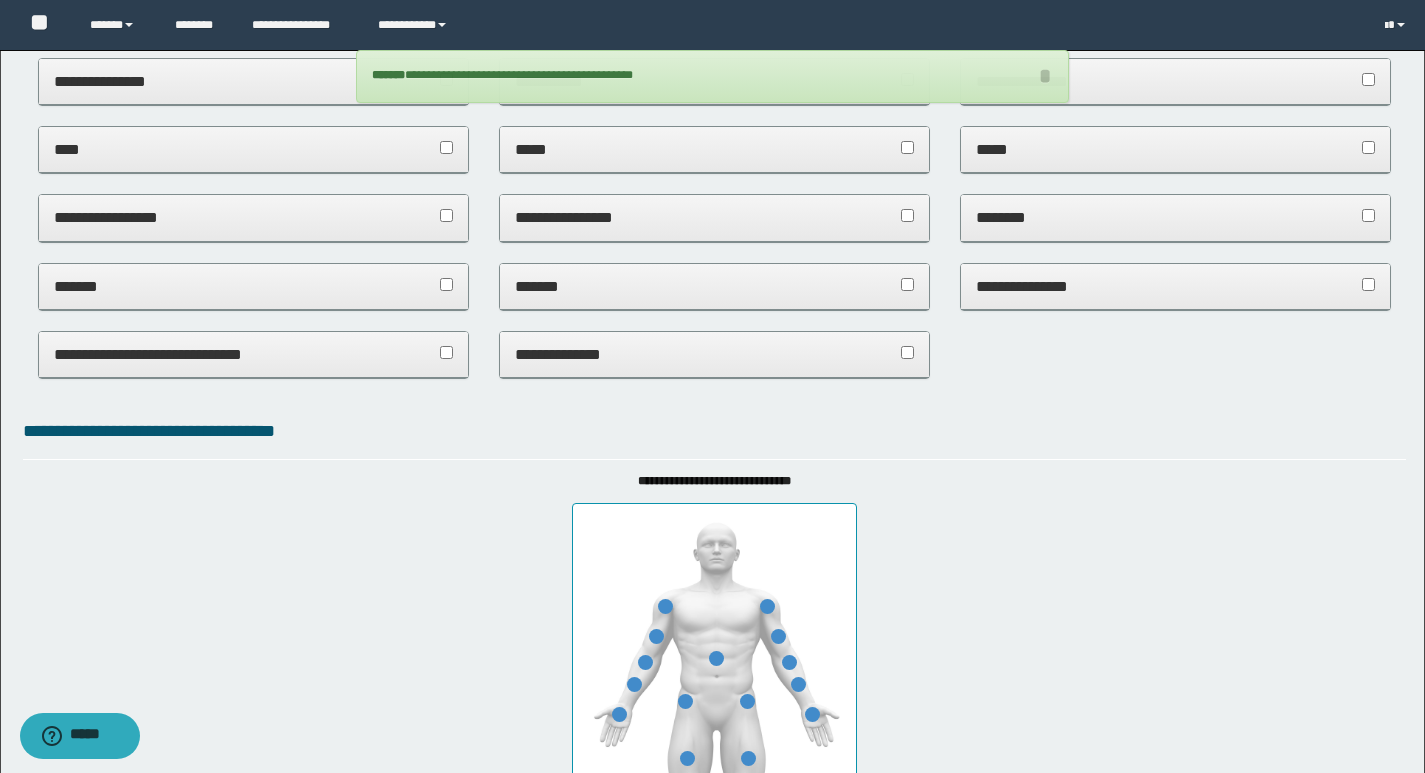 scroll, scrollTop: 0, scrollLeft: 0, axis: both 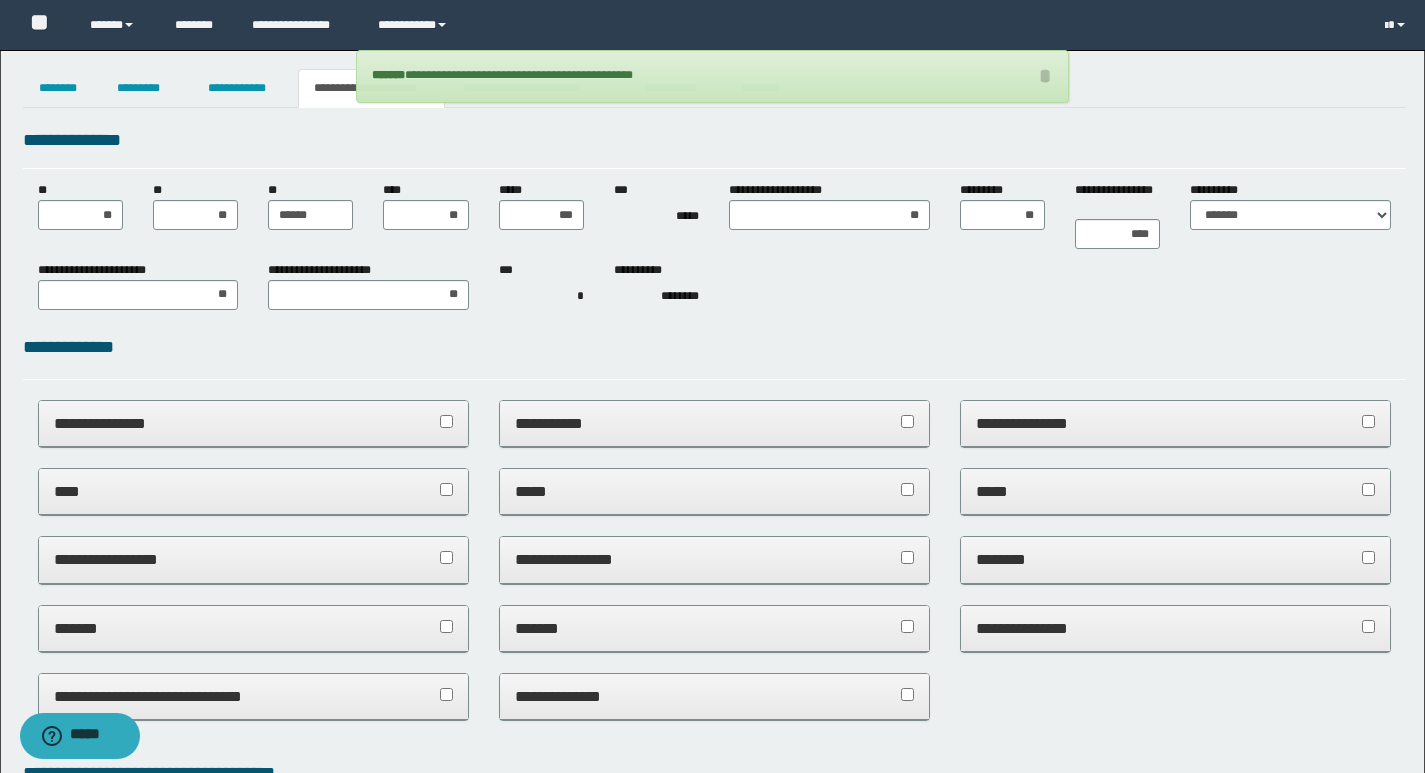 click on "**********" at bounding box center [714, 140] 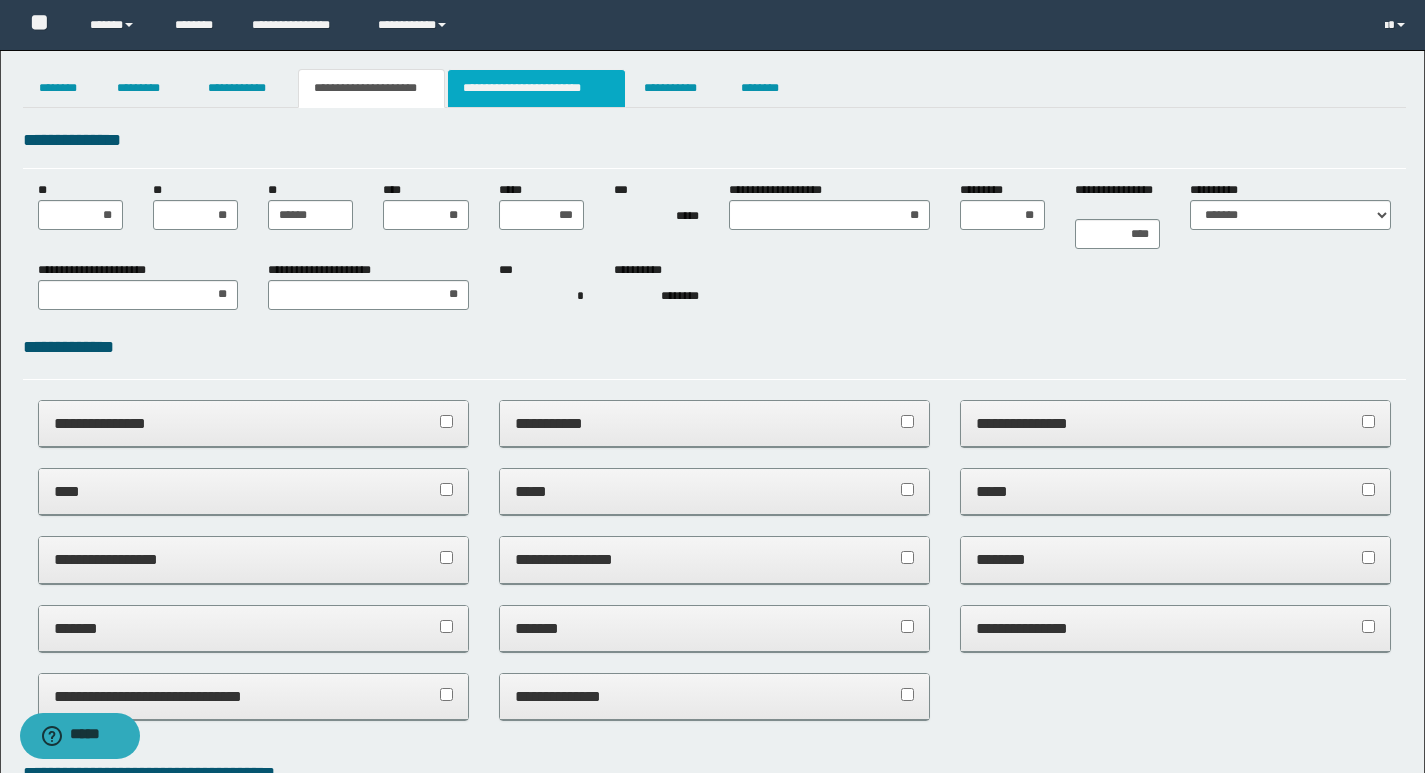 click on "**********" at bounding box center (537, 88) 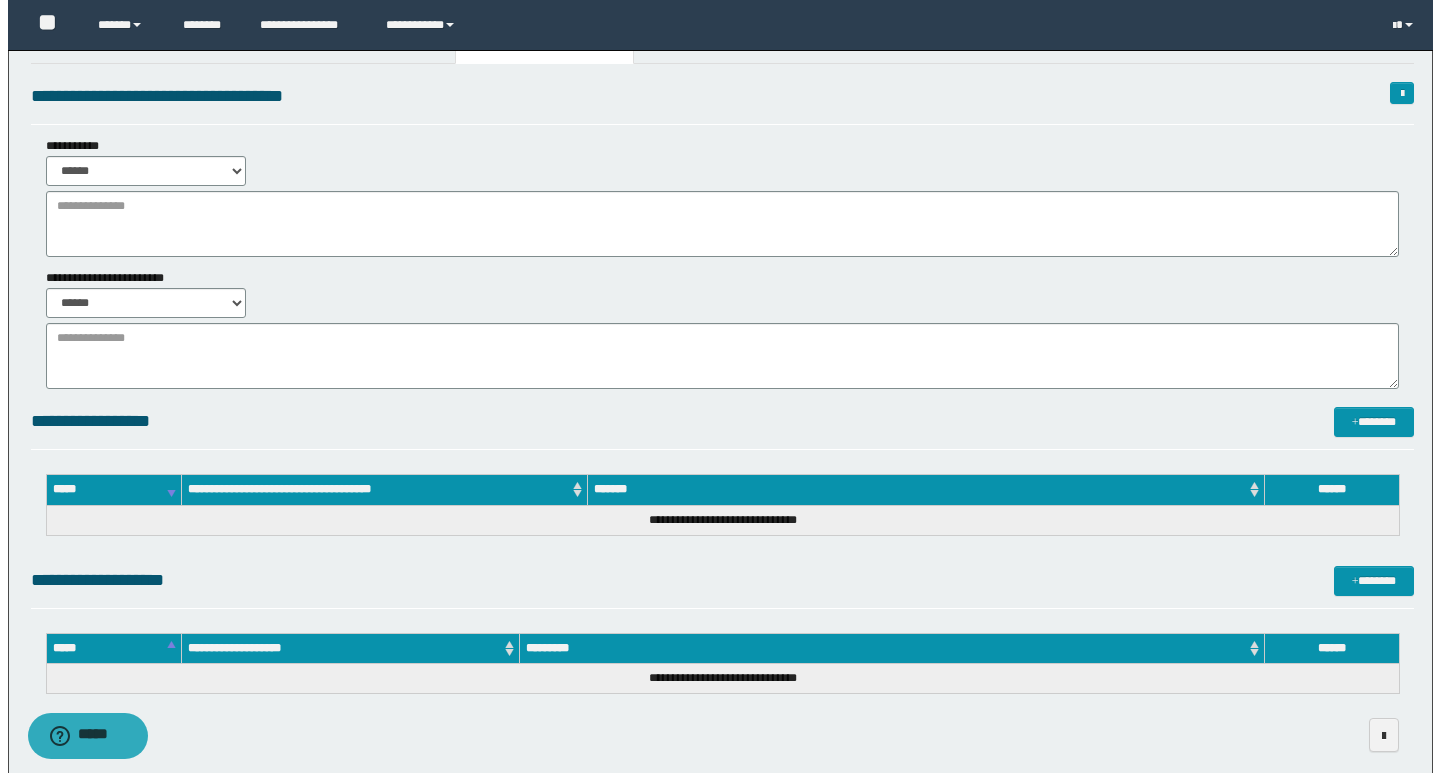 scroll, scrollTop: 0, scrollLeft: 0, axis: both 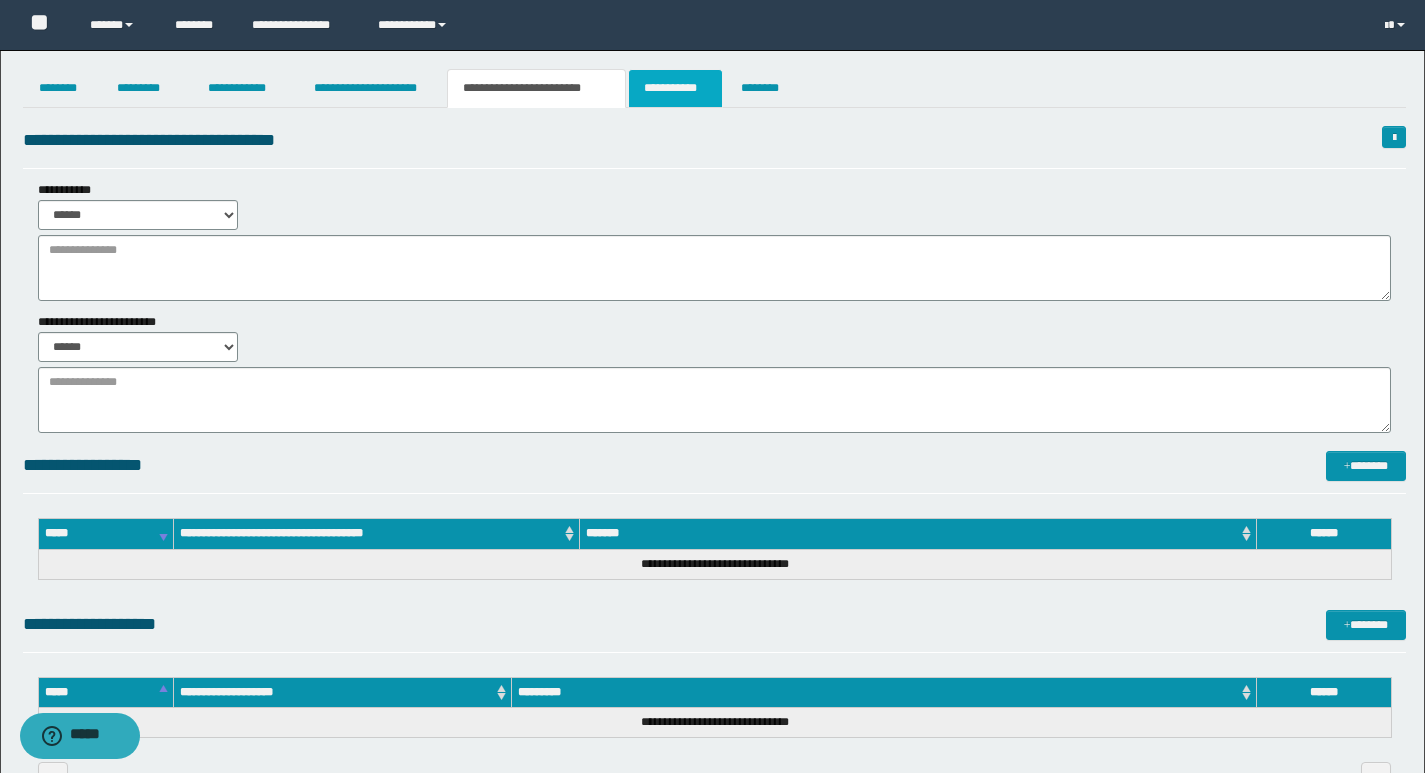 click on "**********" at bounding box center (675, 88) 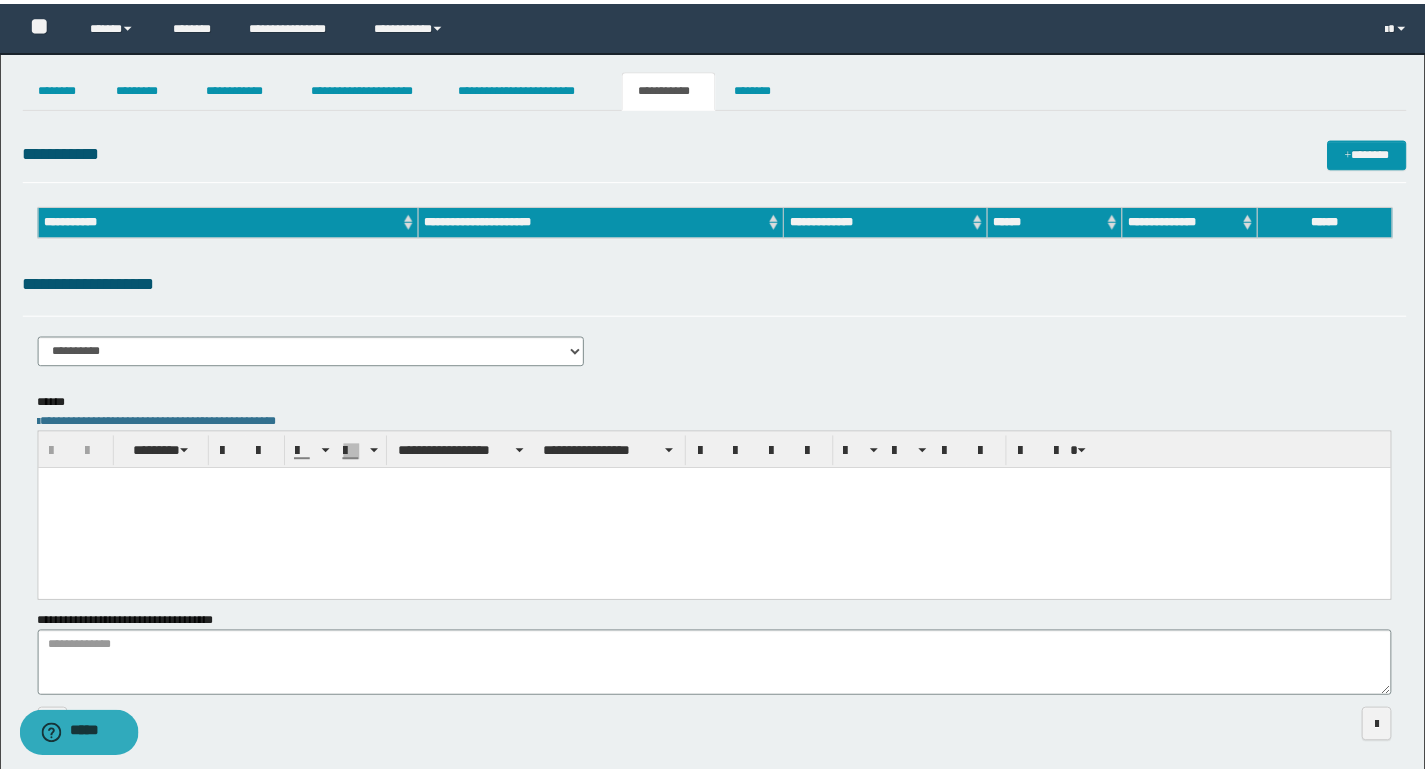 scroll, scrollTop: 0, scrollLeft: 0, axis: both 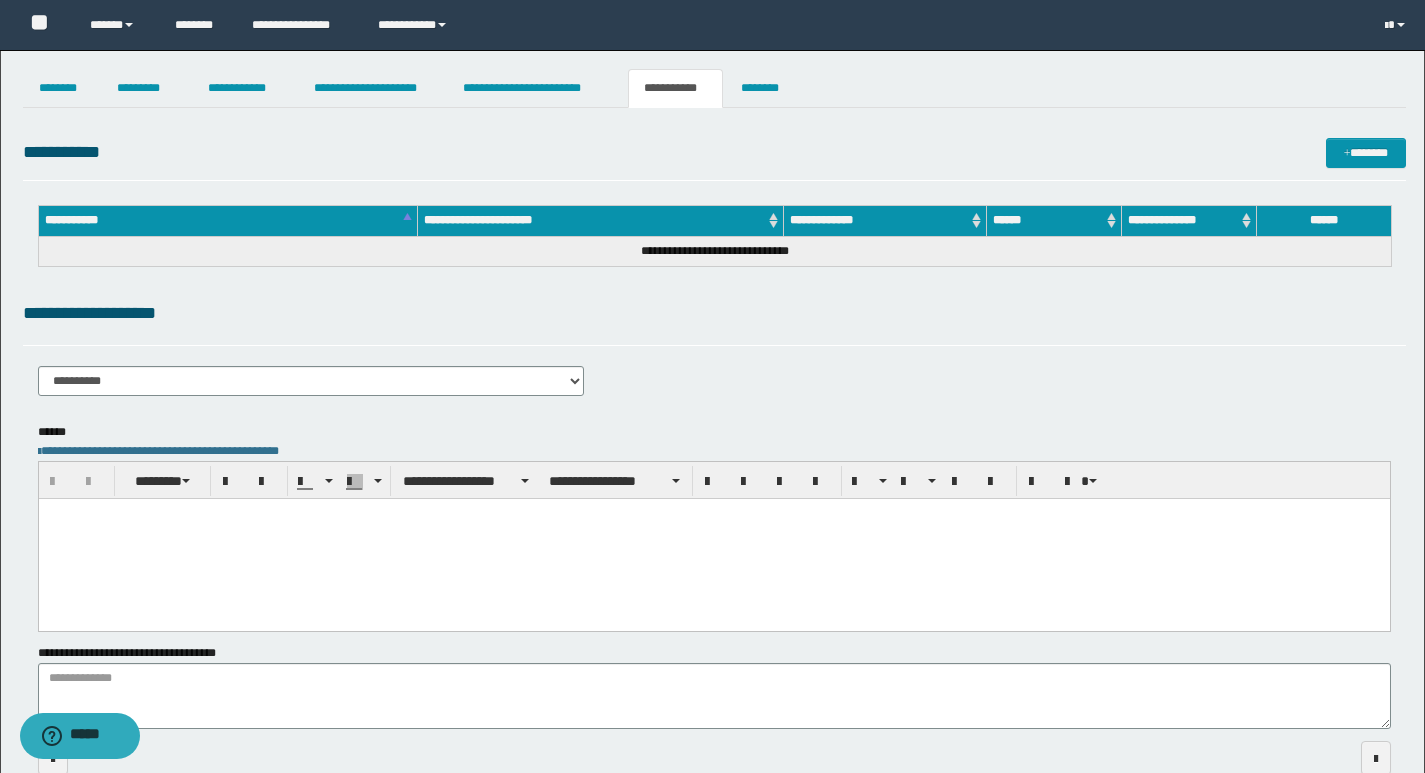 click on "**********" at bounding box center [311, 388] 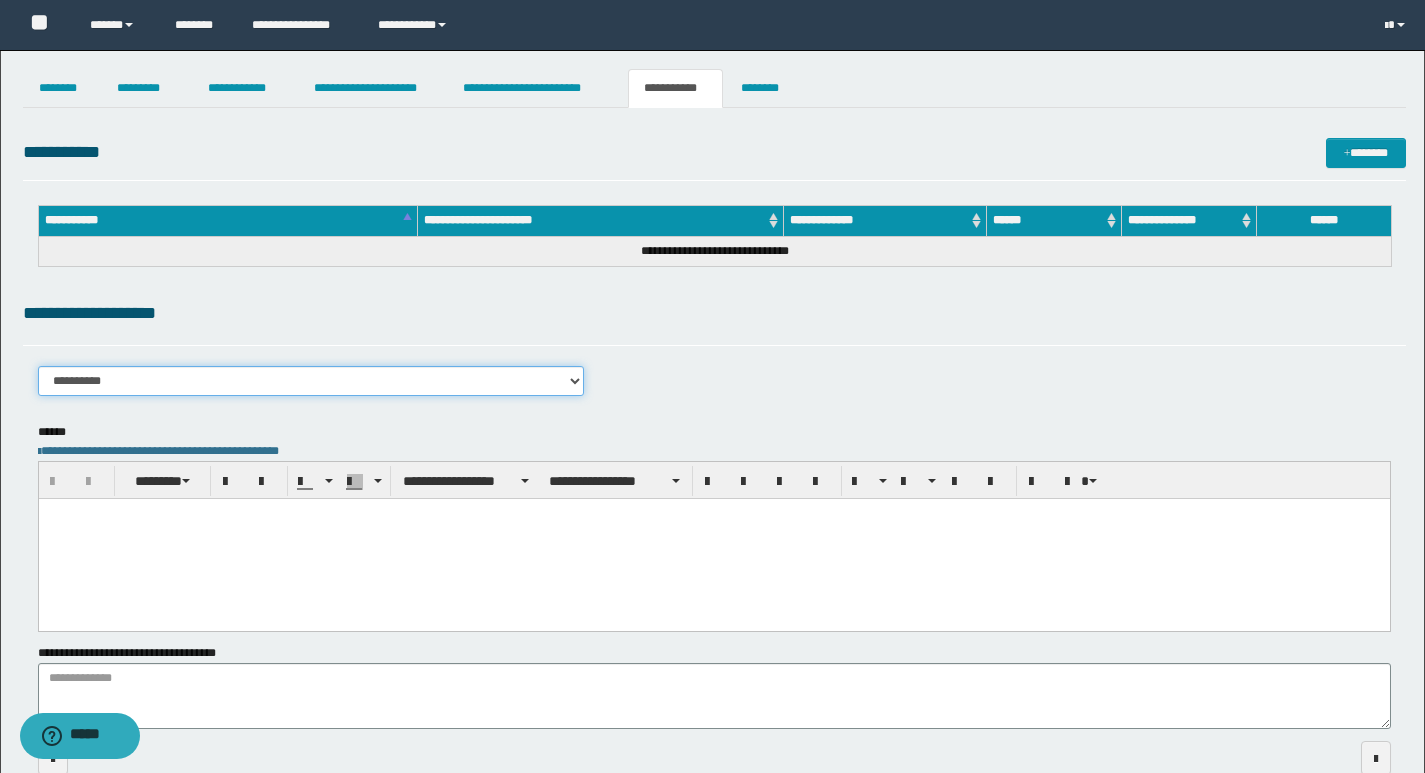 click on "**********" at bounding box center [311, 381] 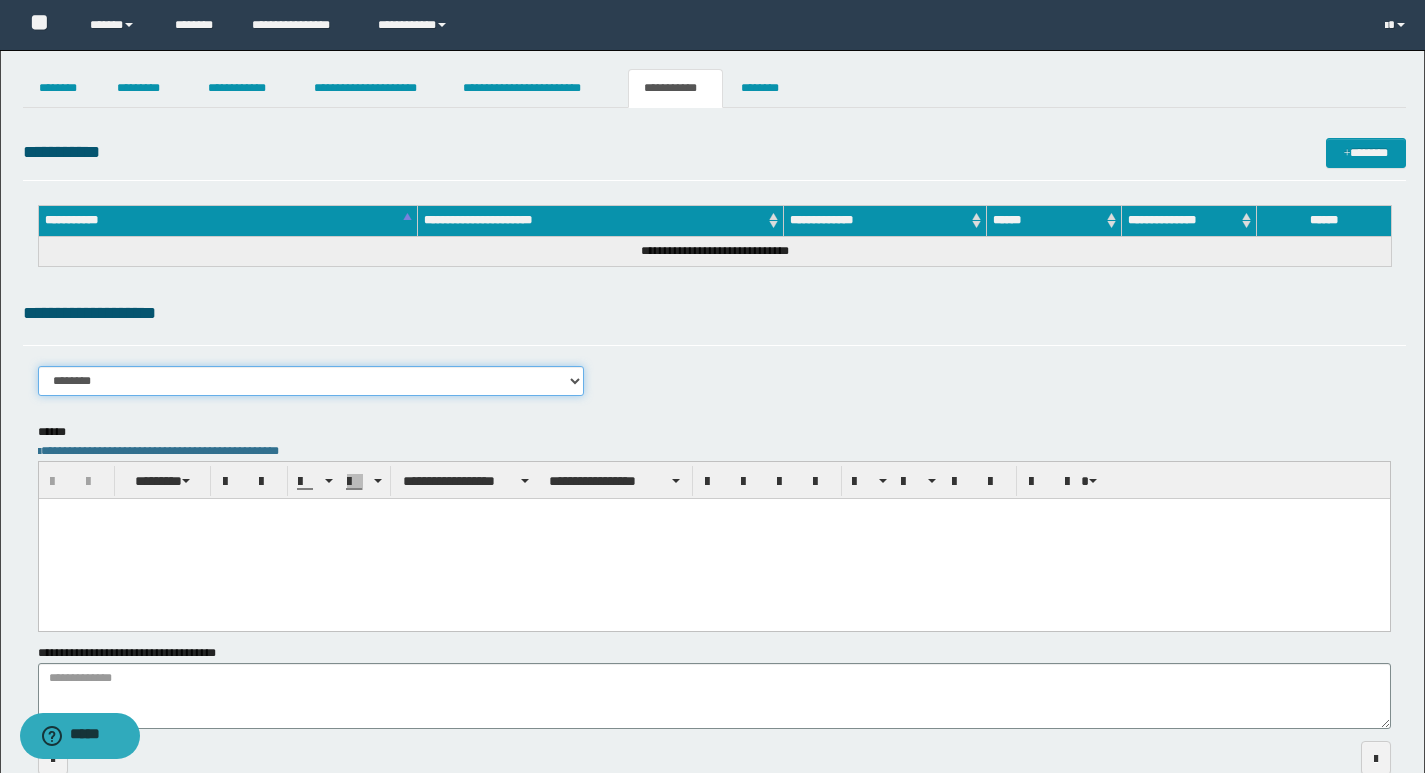 click on "**********" at bounding box center (311, 381) 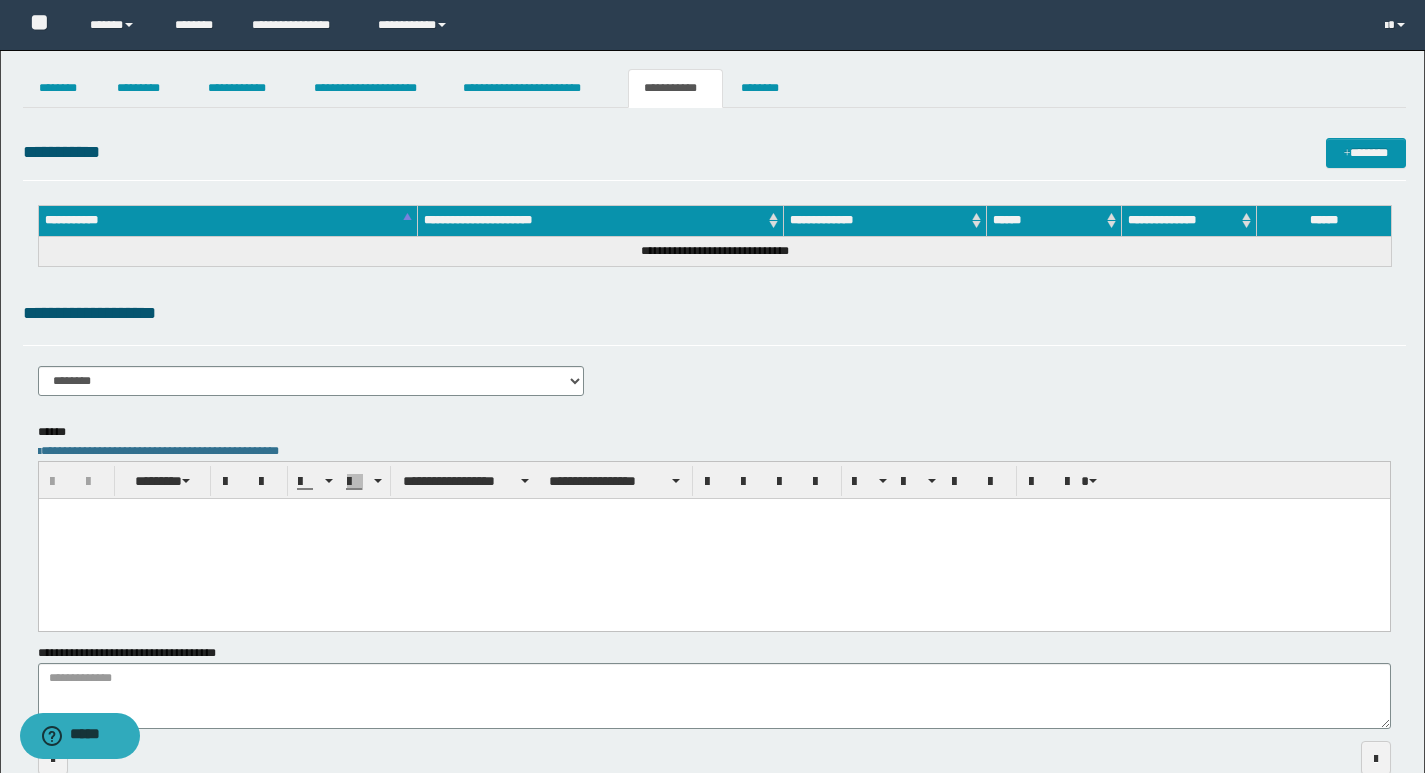 click on "**********" at bounding box center (714, 355) 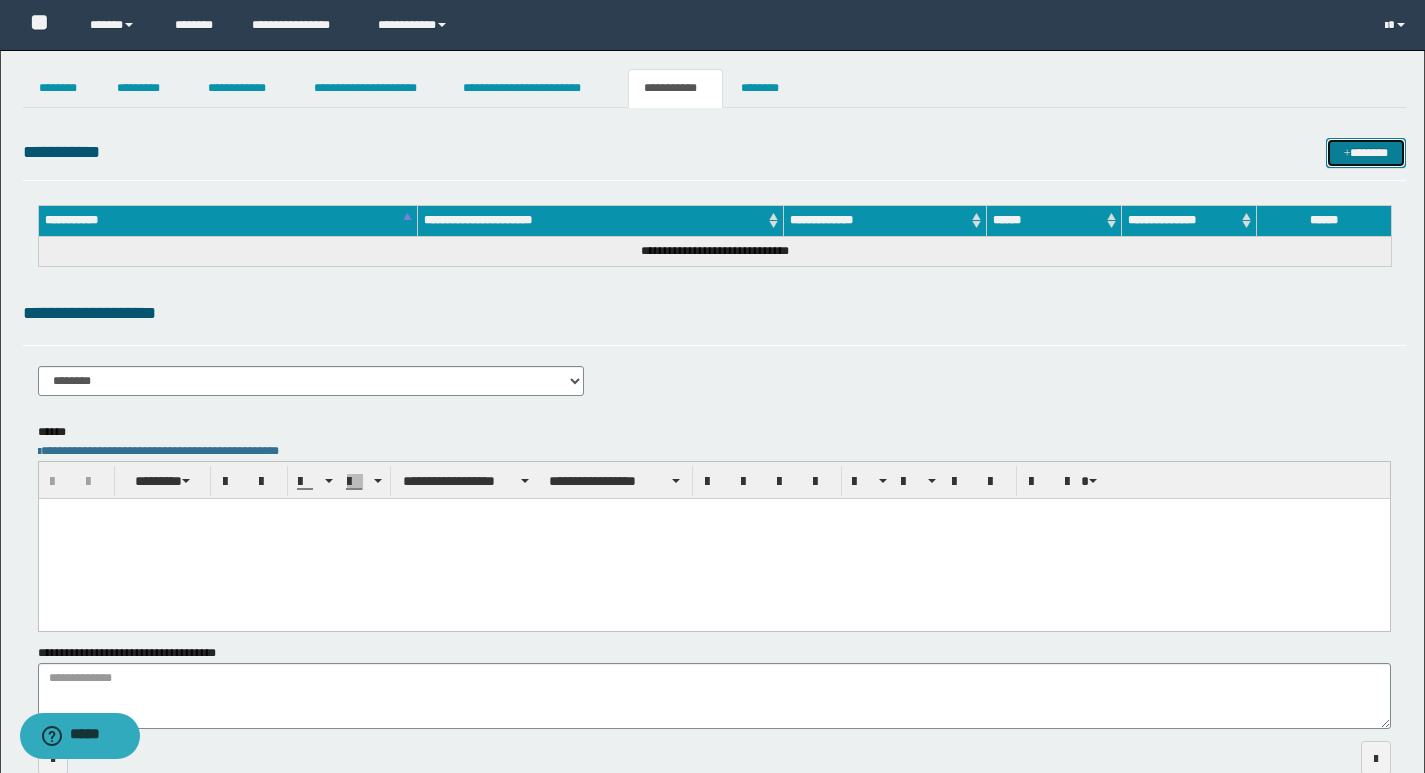 click on "*******" at bounding box center [1366, 153] 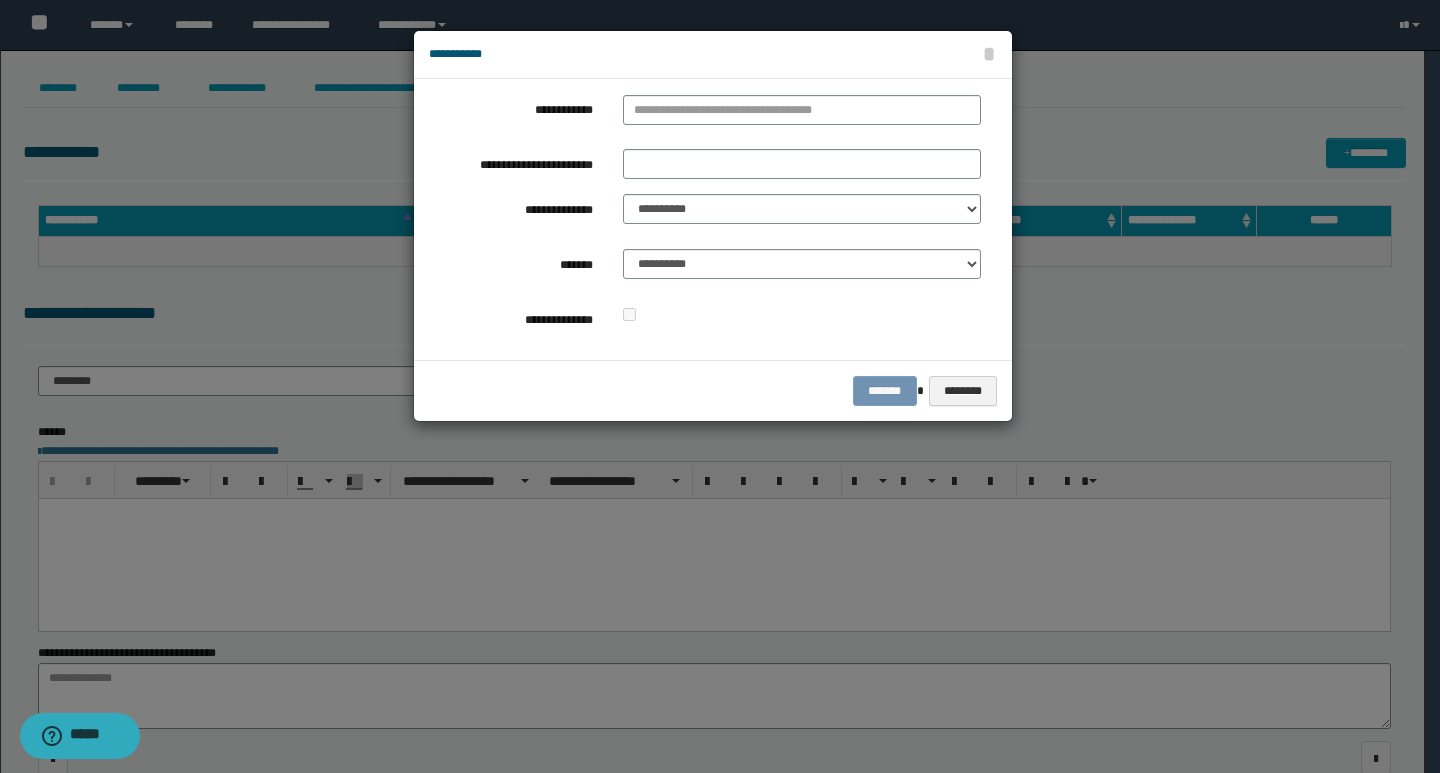 click on "**********" at bounding box center (713, 219) 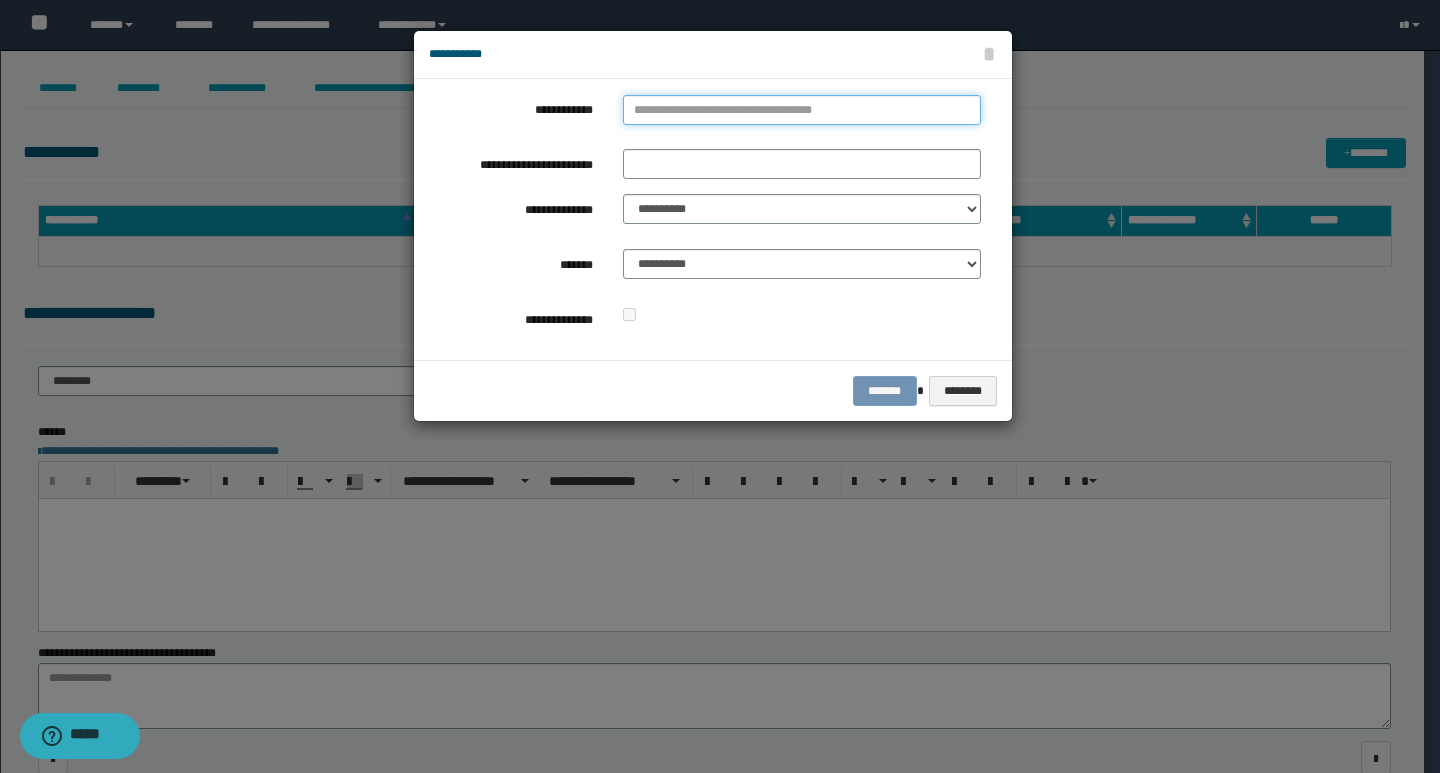 click on "**********" at bounding box center [802, 110] 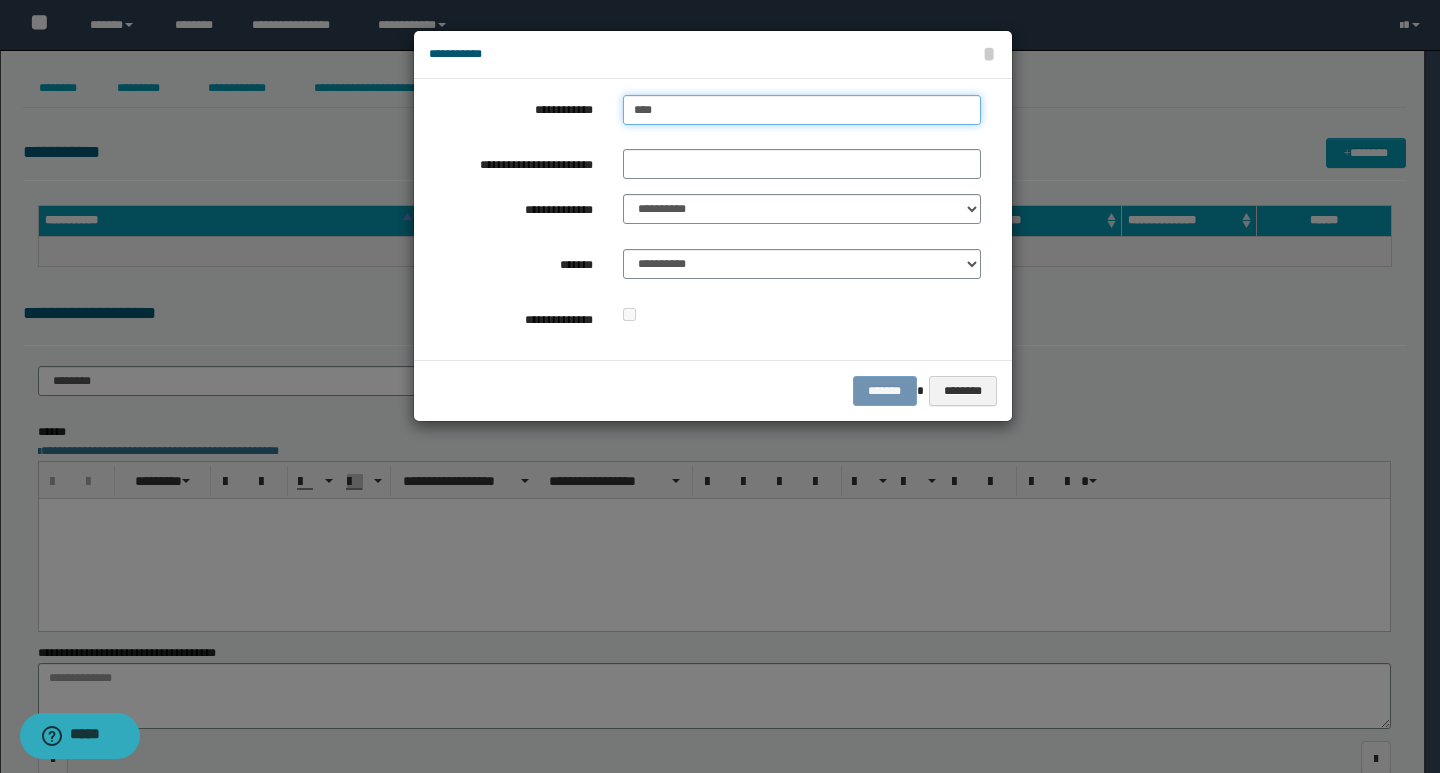 type on "****" 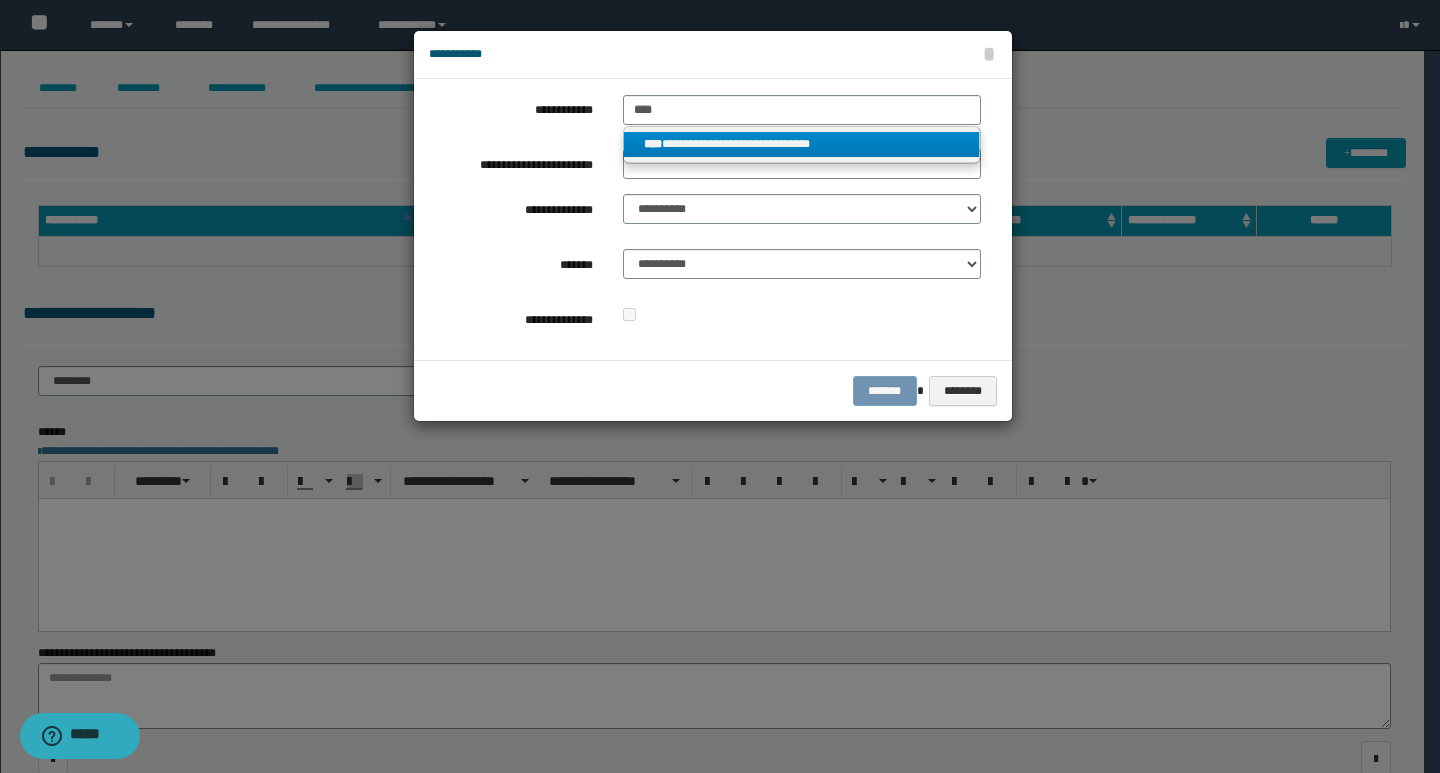 click on "****" at bounding box center [653, 144] 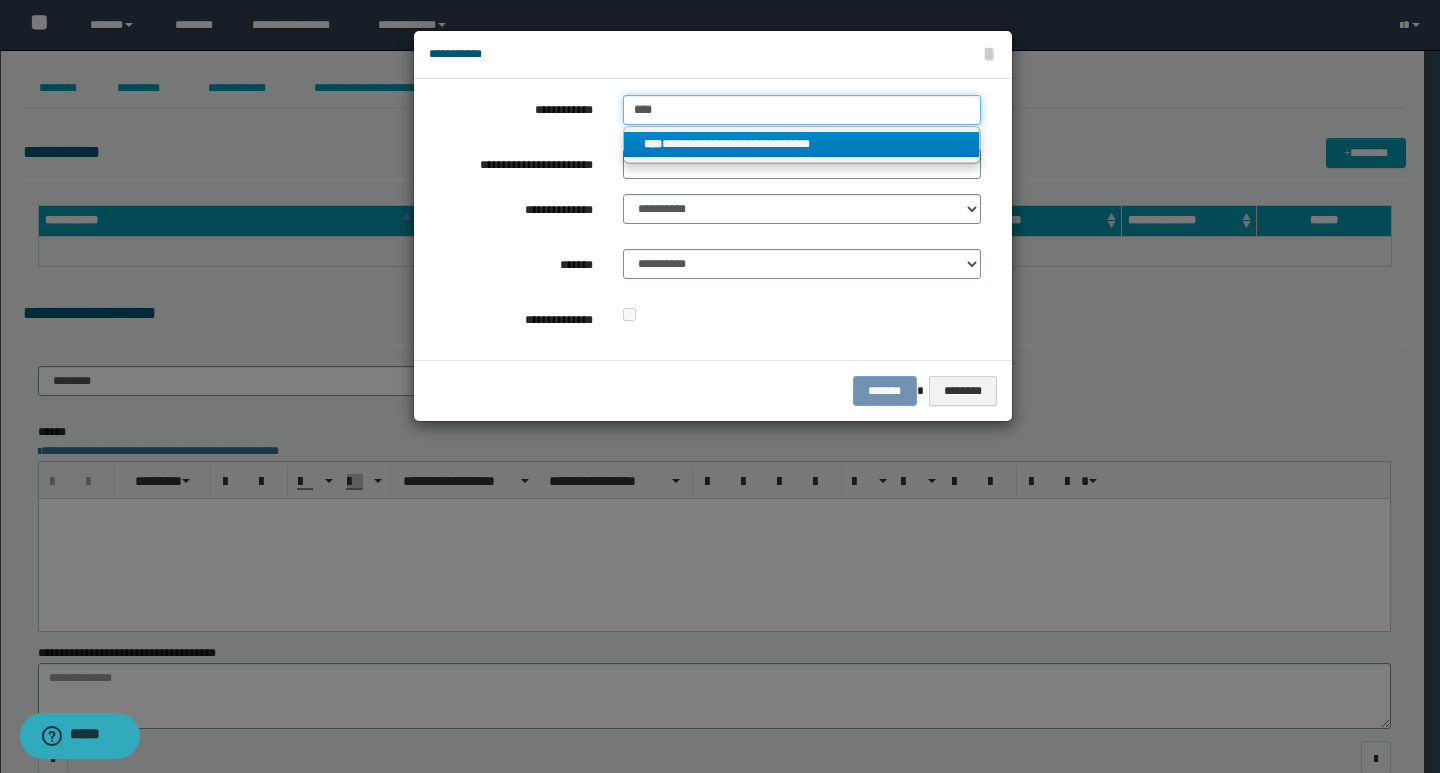 type 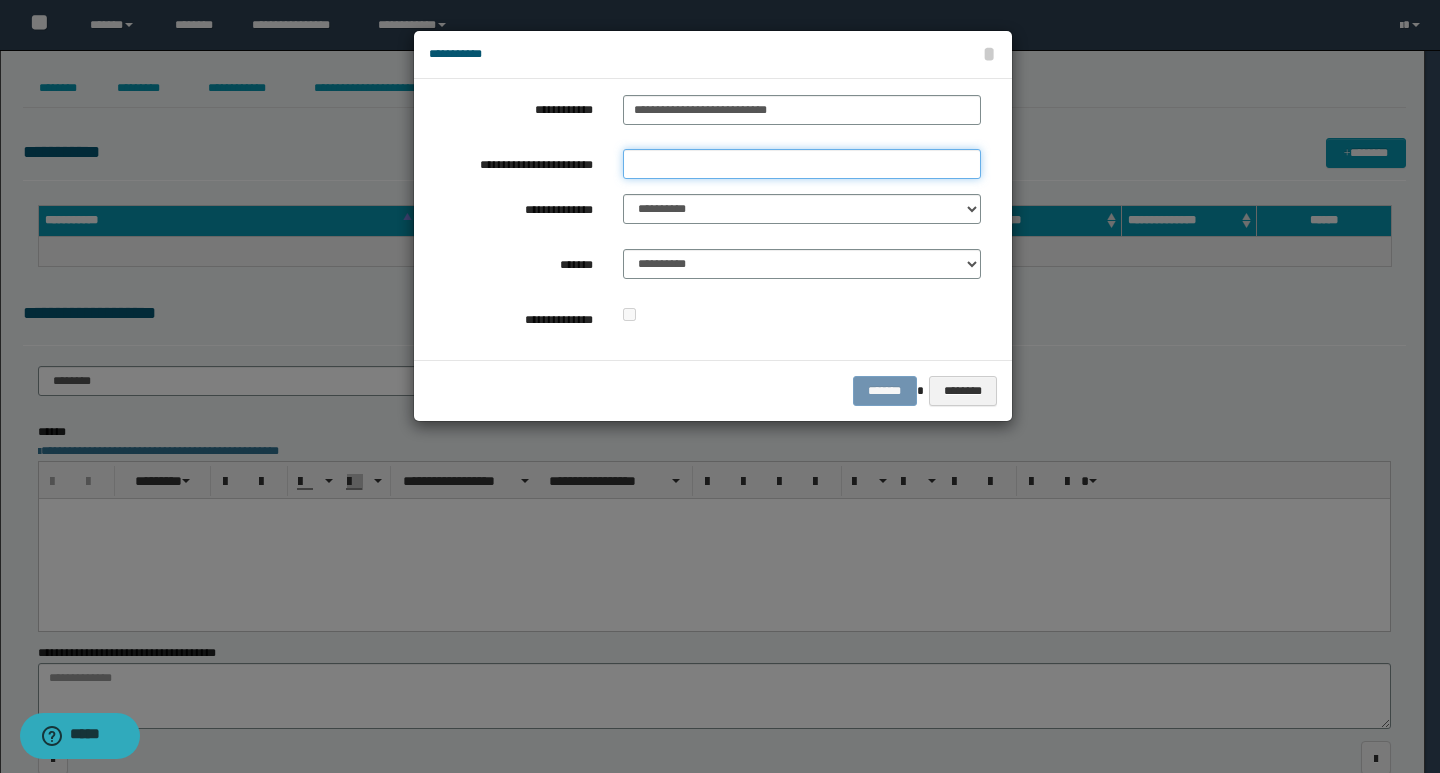 click on "**********" at bounding box center (802, 164) 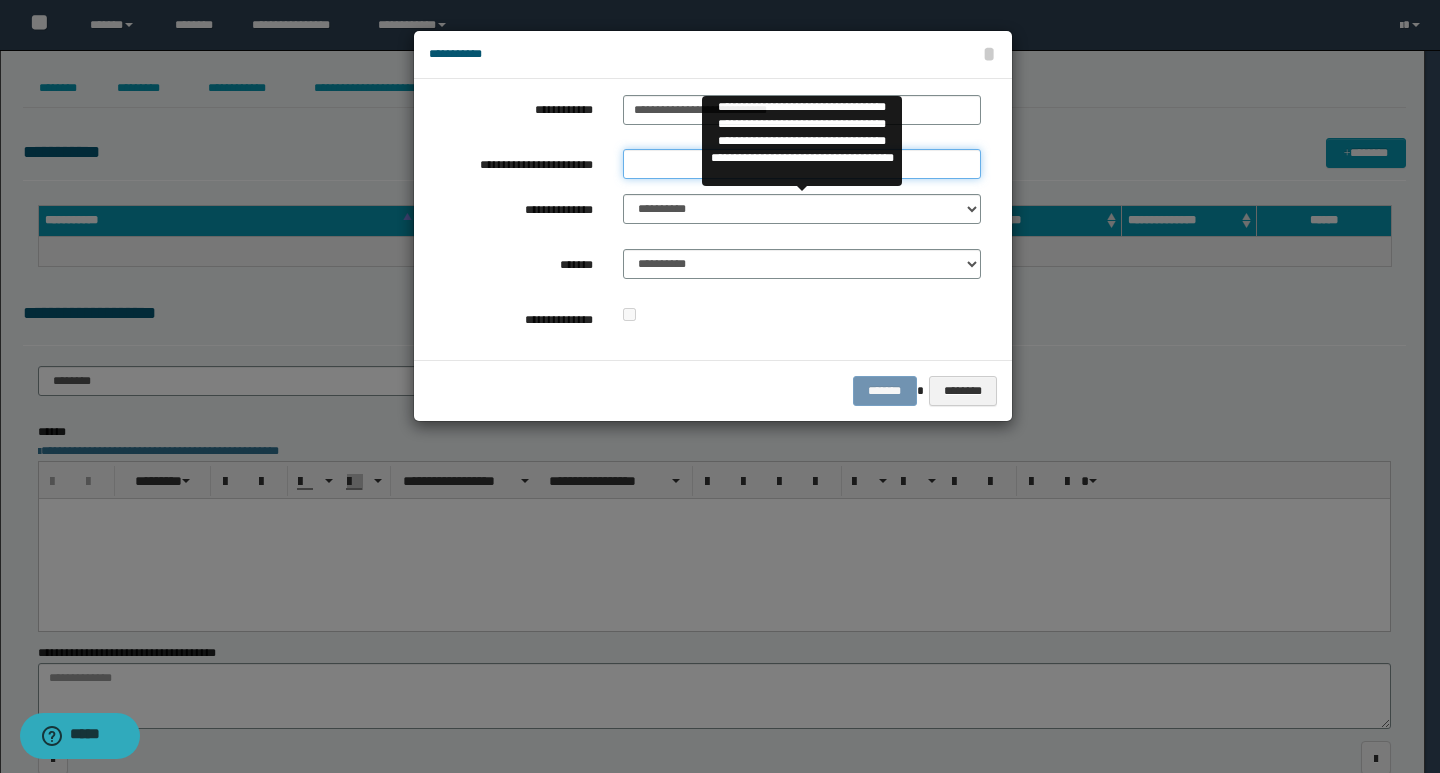 type on "**********" 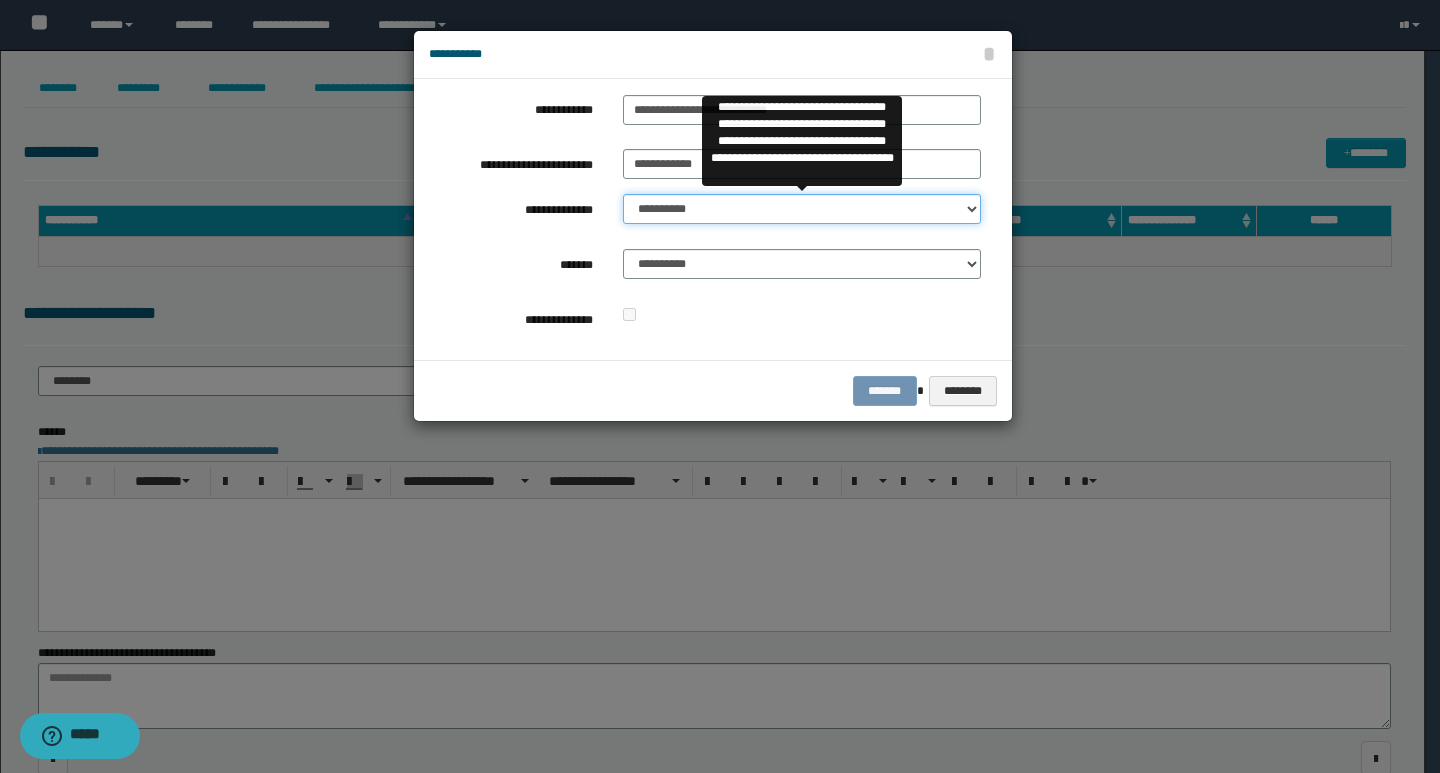click on "**********" at bounding box center [802, 209] 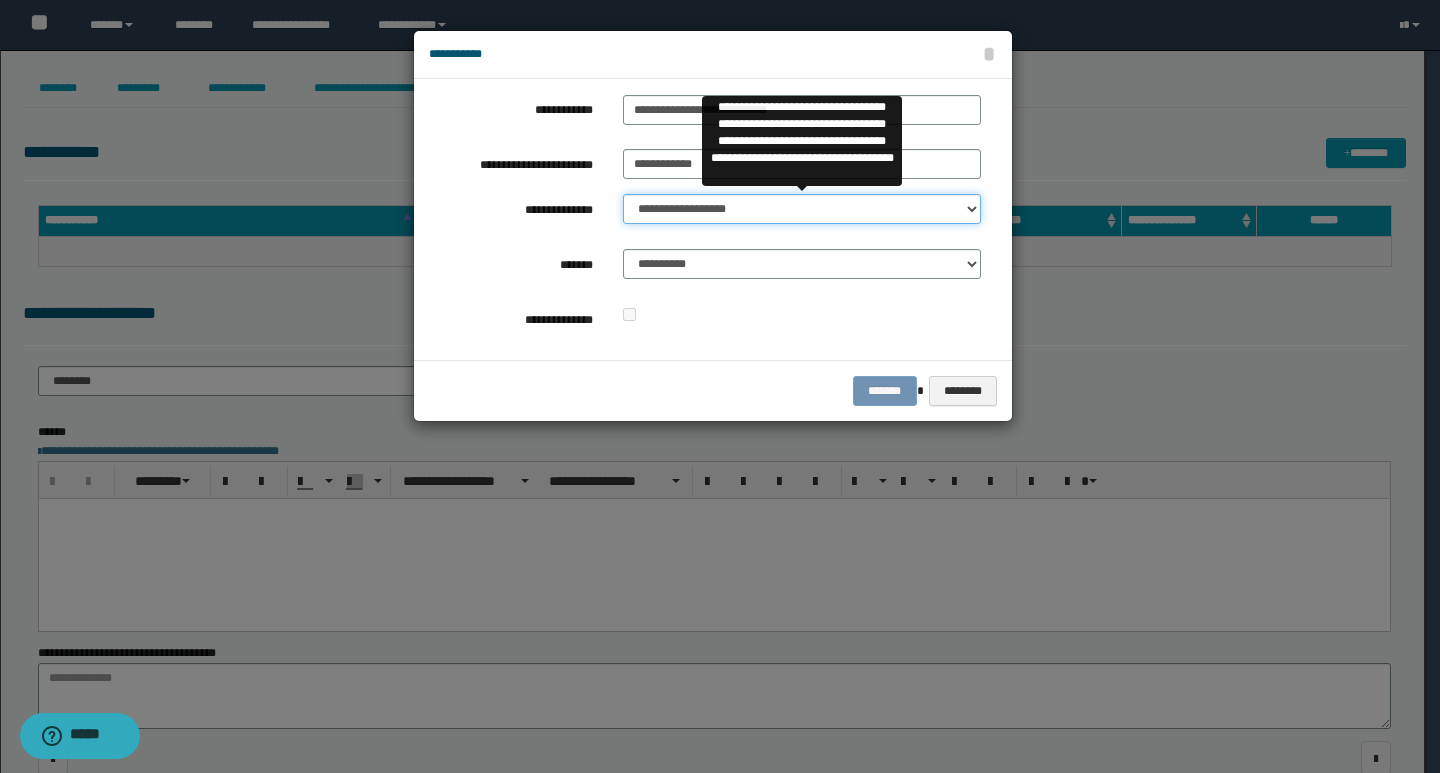 click on "**********" at bounding box center [802, 209] 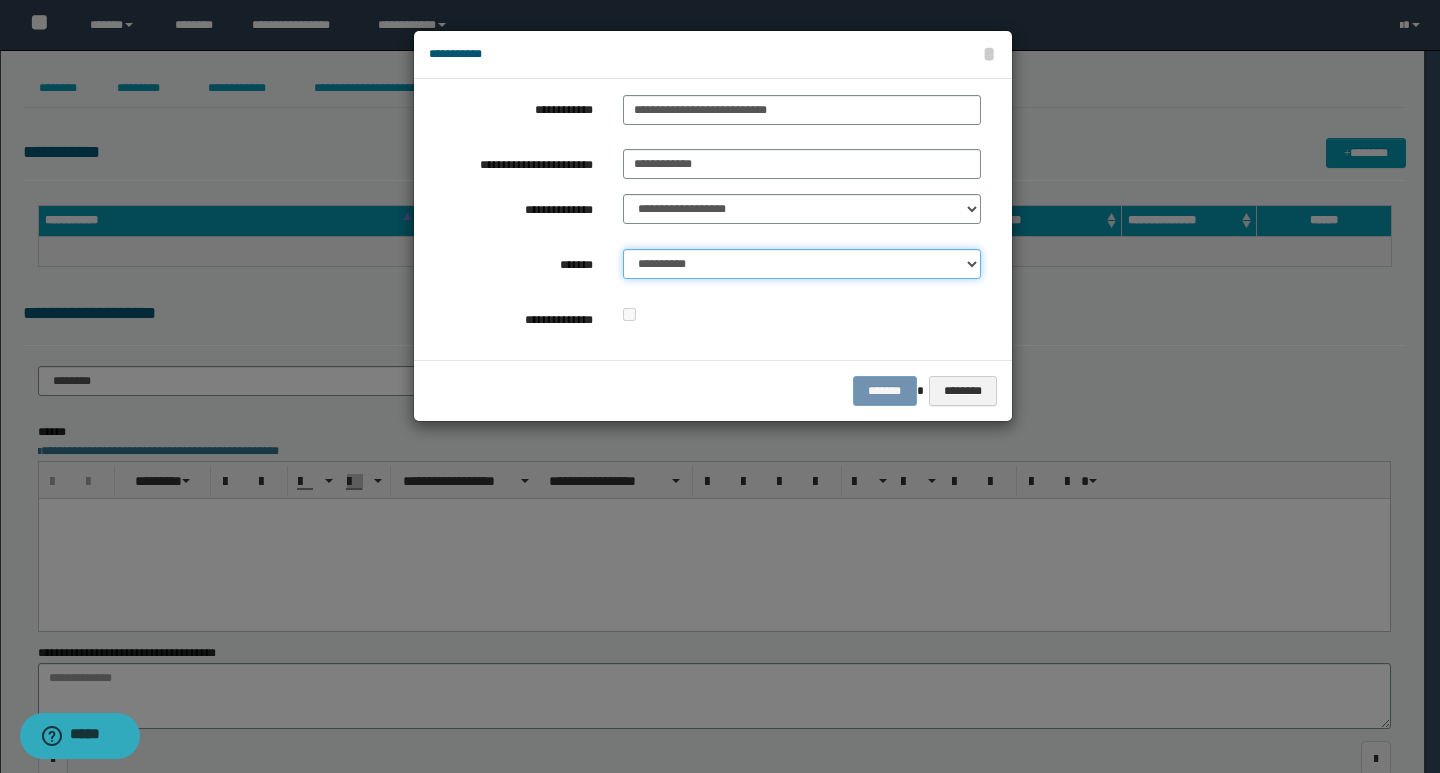 click on "**********" at bounding box center [802, 264] 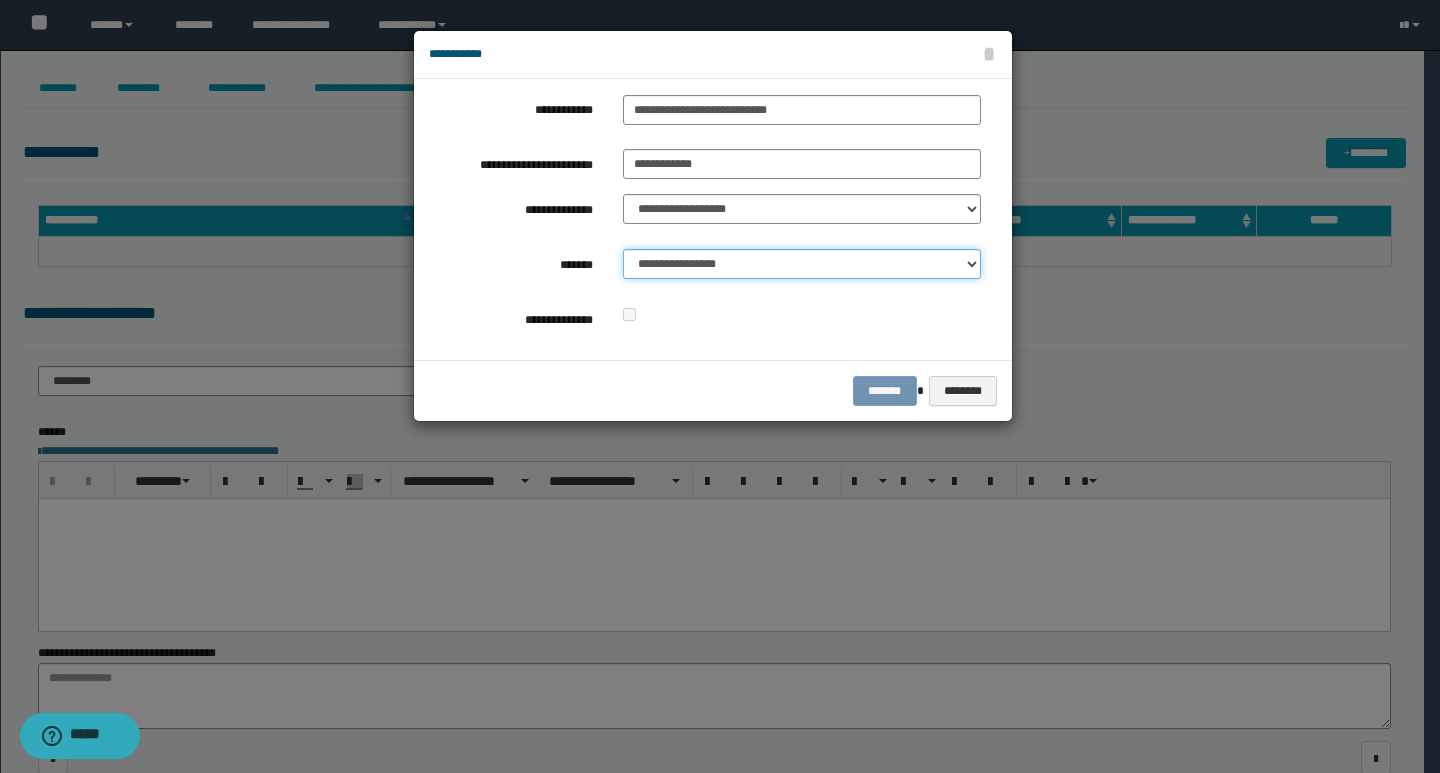 click on "**********" at bounding box center [802, 264] 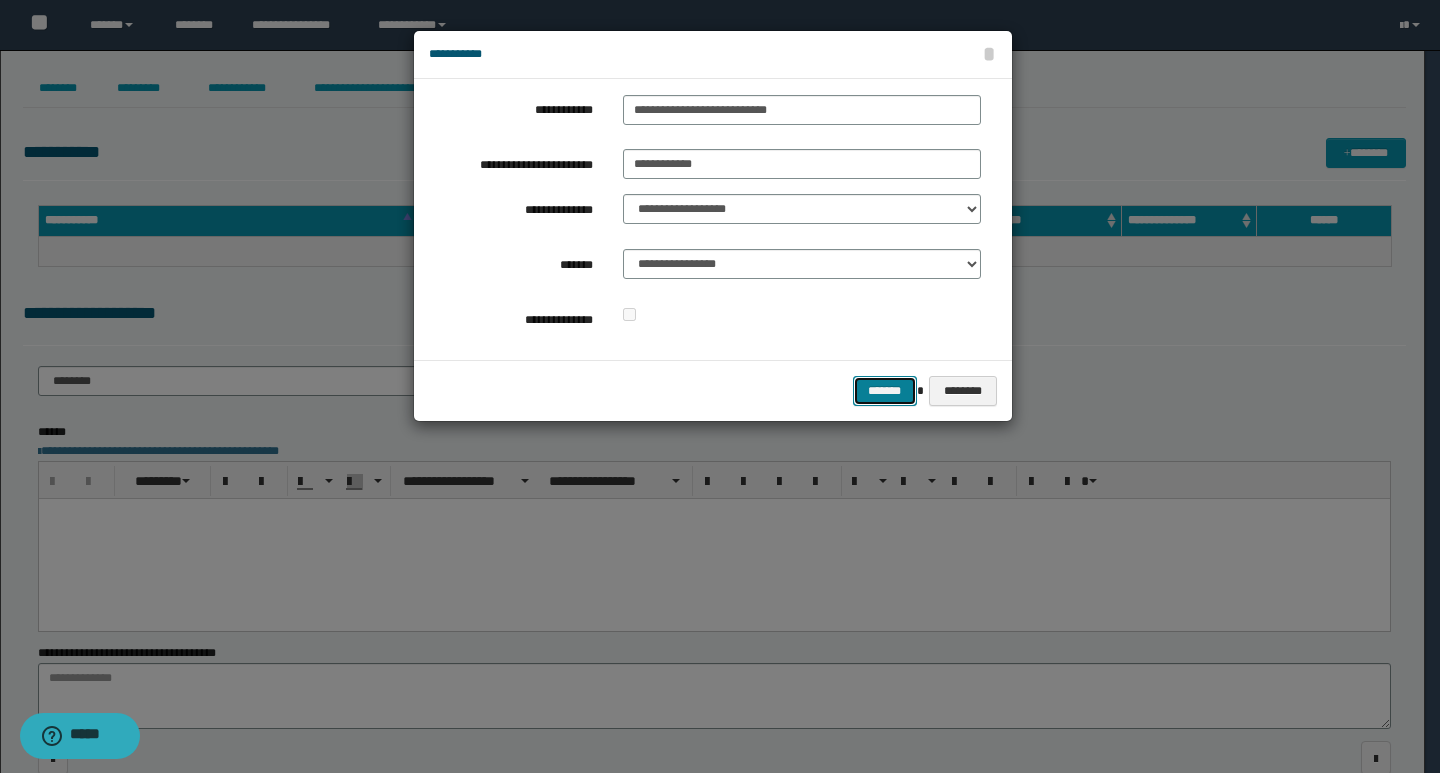 click on "*******" at bounding box center [885, 391] 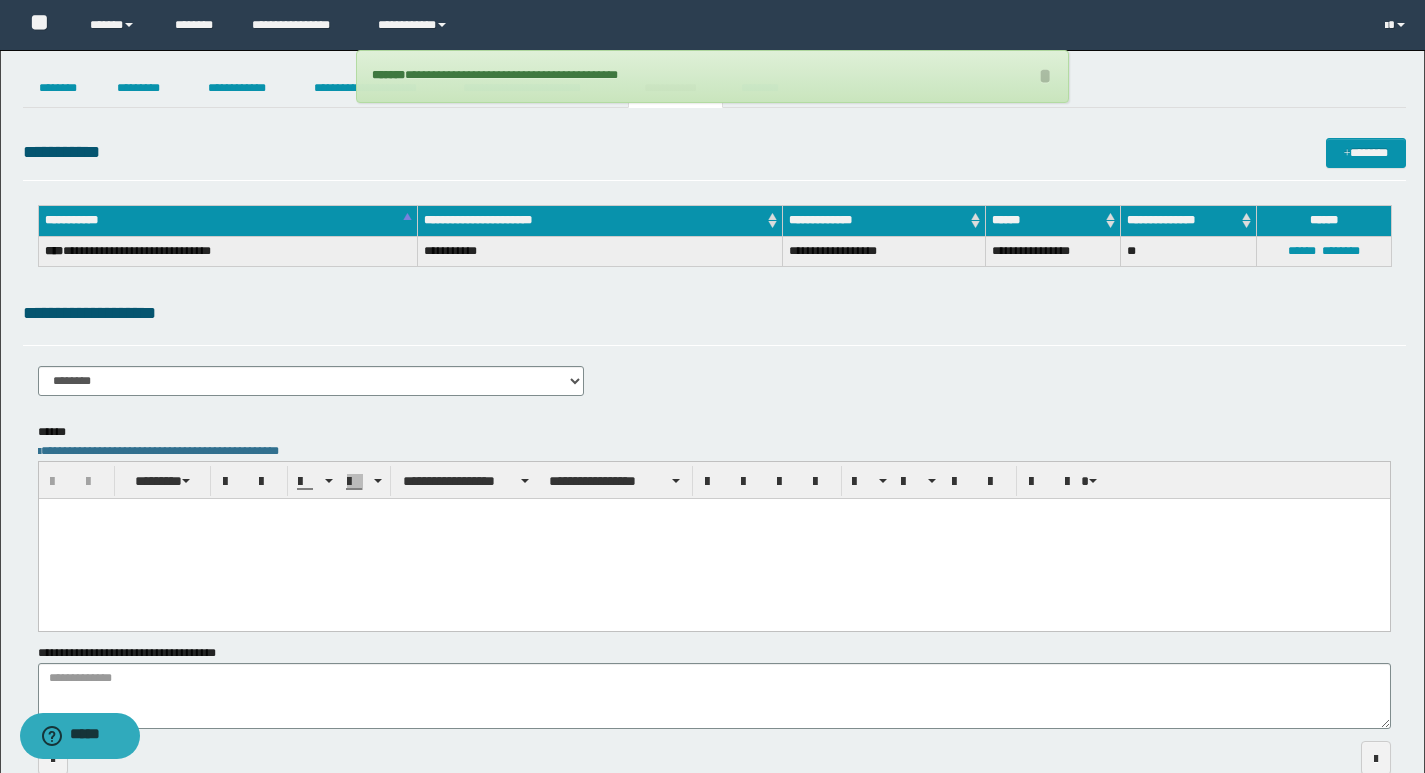 click on "**********" at bounding box center (714, 388) 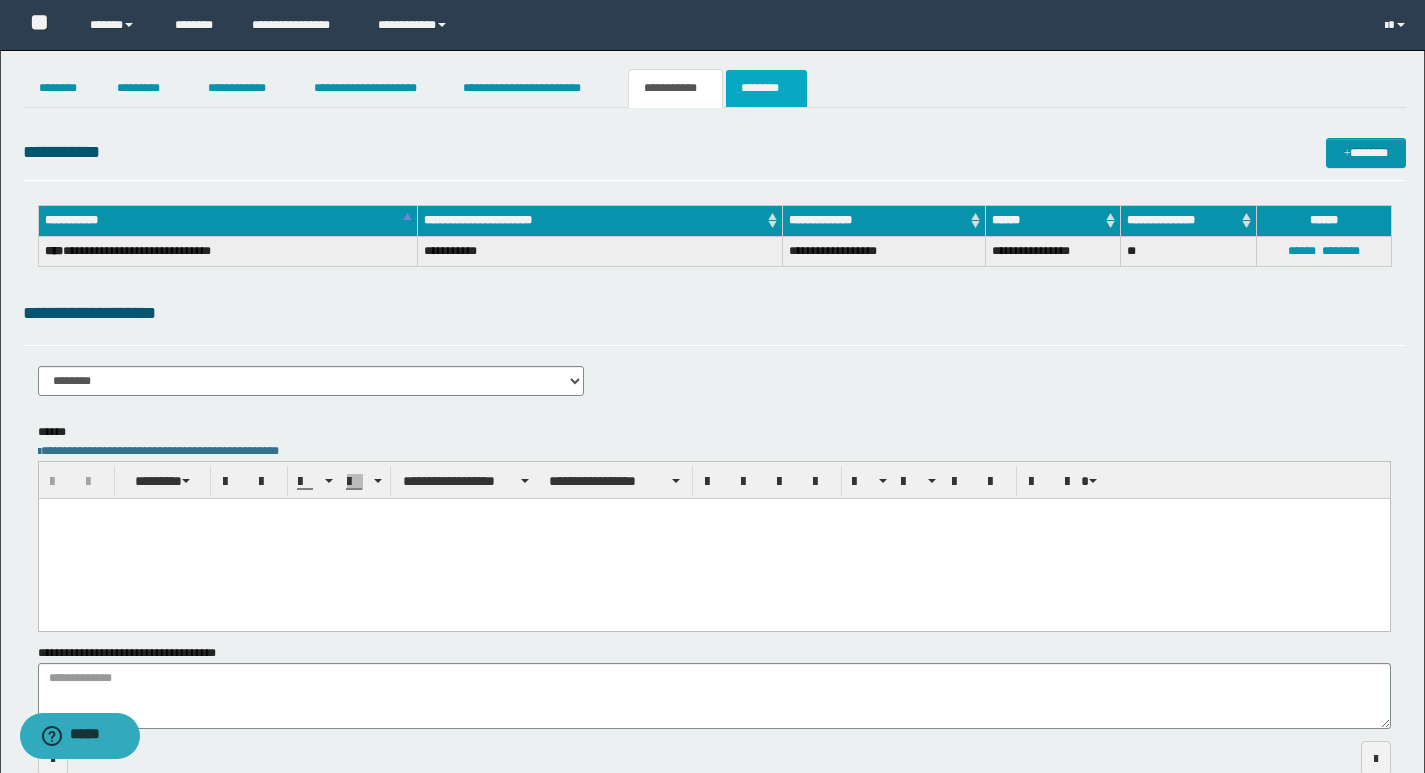 click on "********" at bounding box center [766, 88] 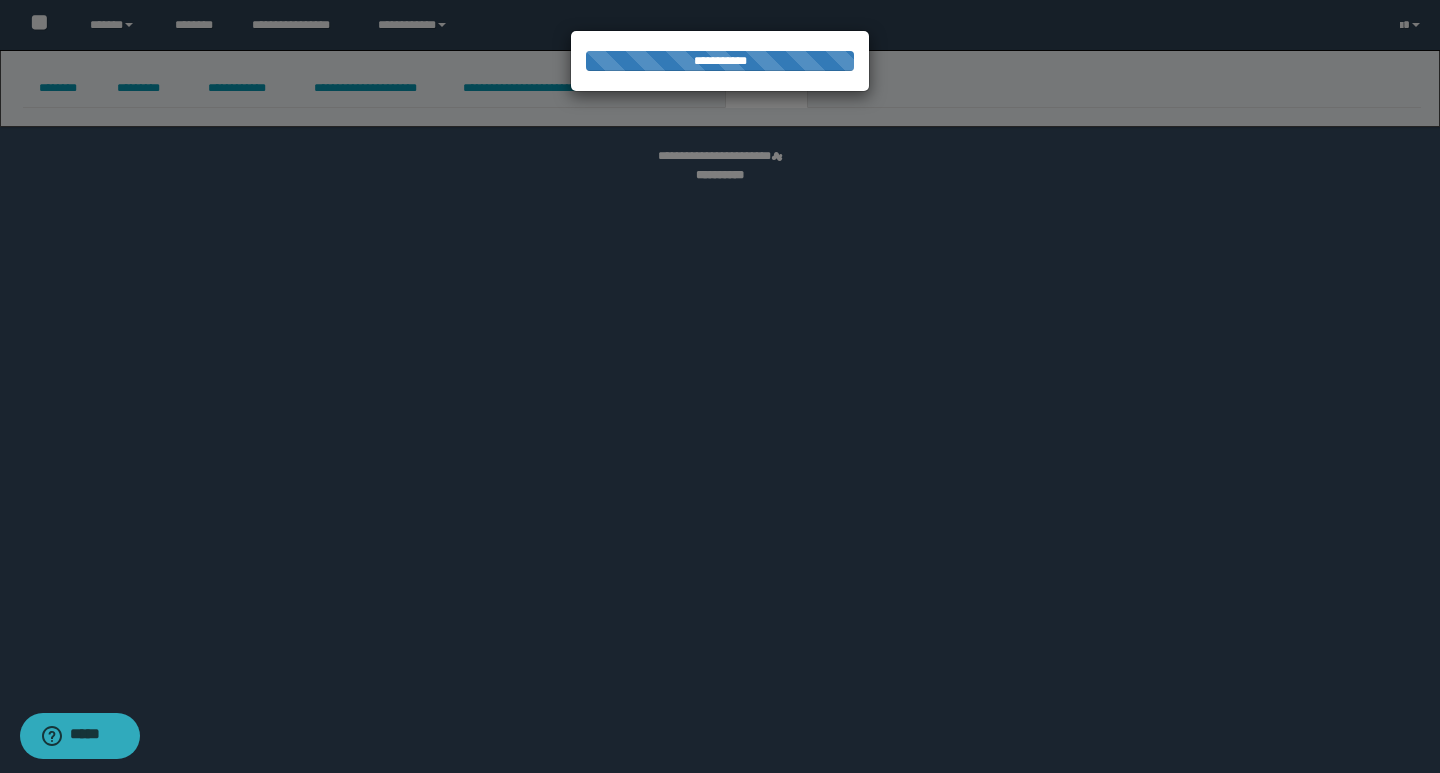 select 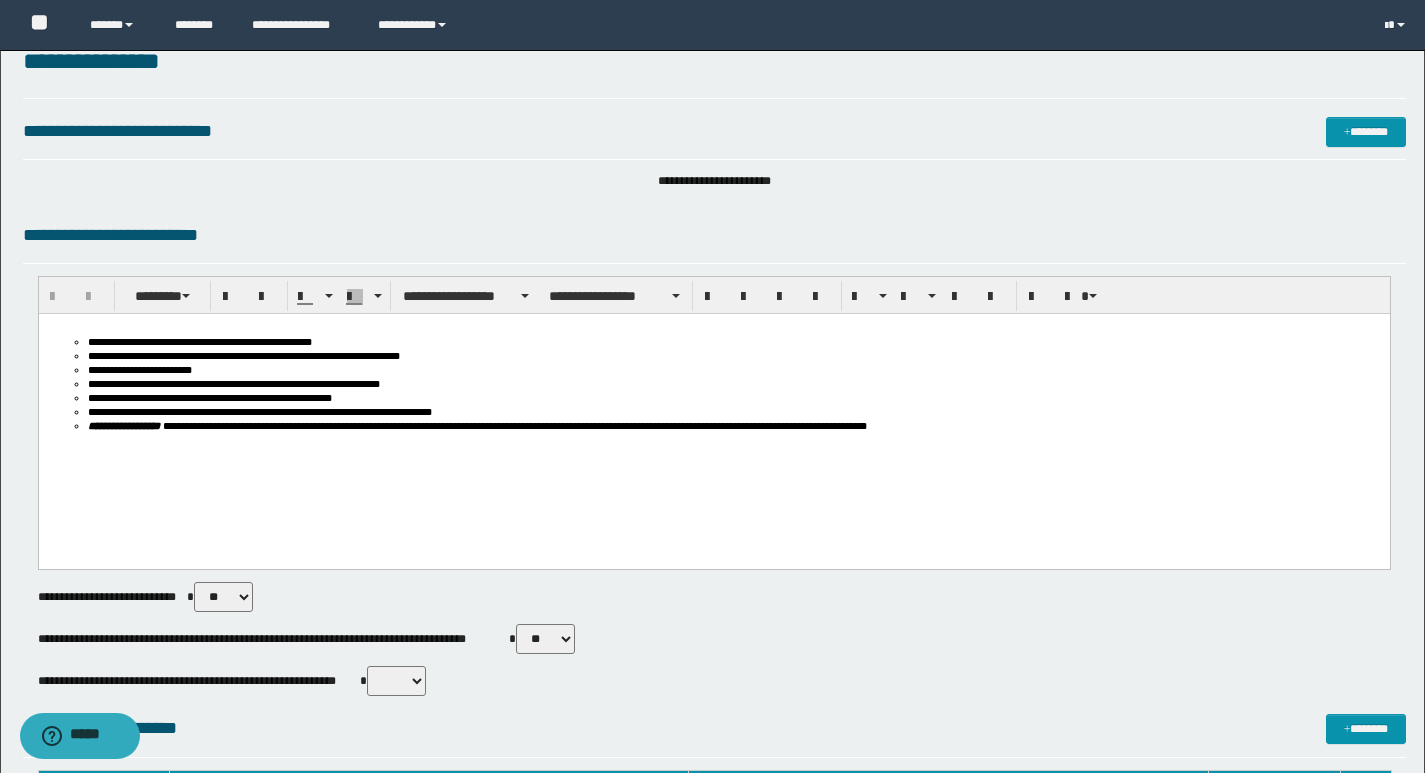 scroll, scrollTop: 0, scrollLeft: 0, axis: both 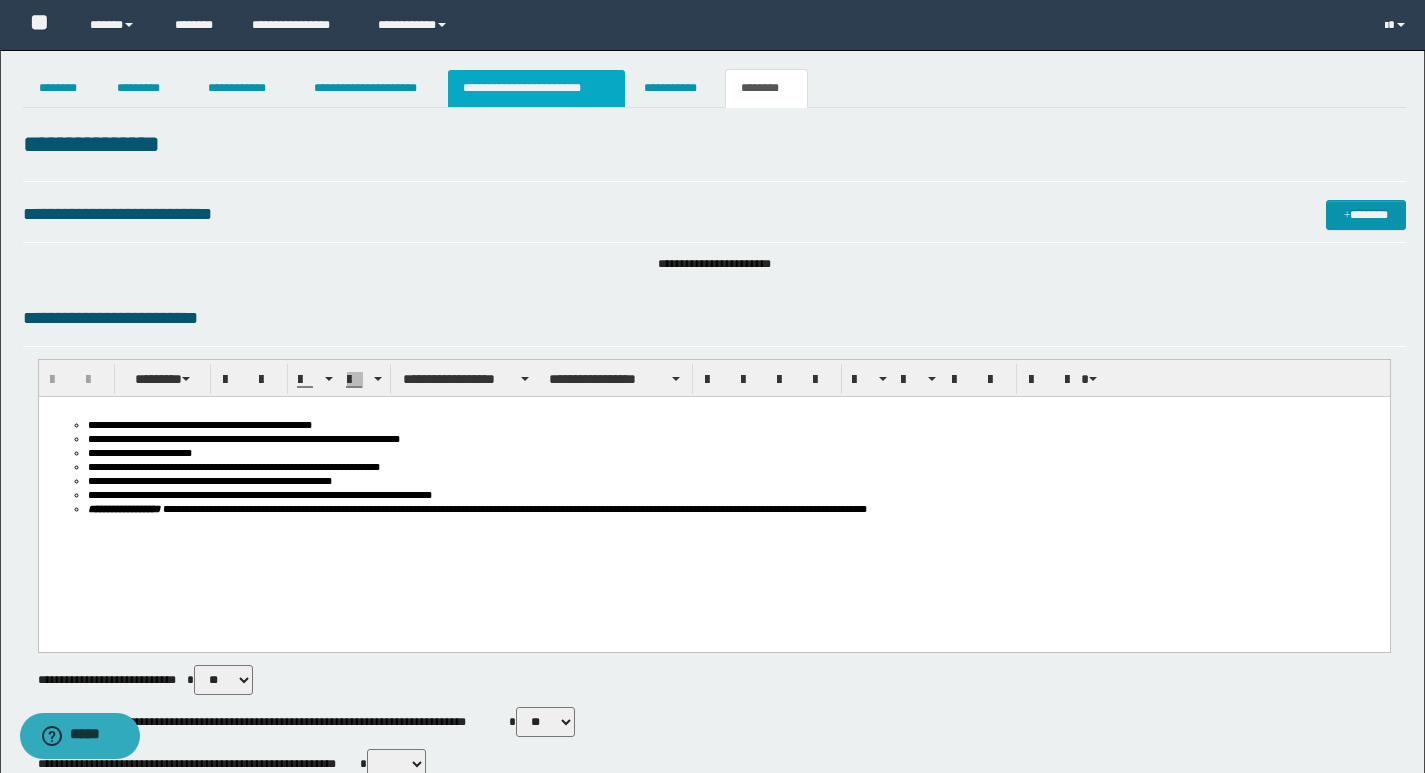 click on "**********" at bounding box center (537, 88) 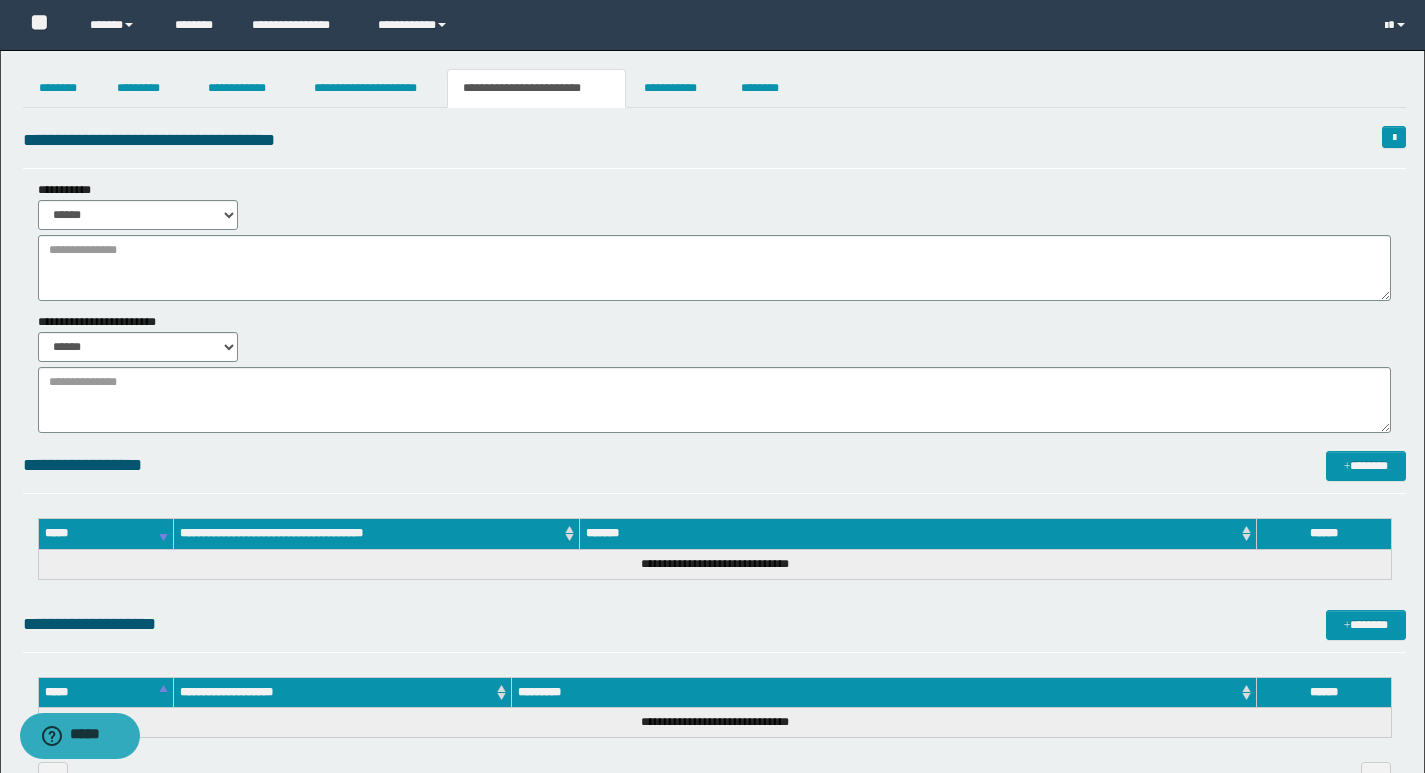 click on "**********" at bounding box center (712, 438) 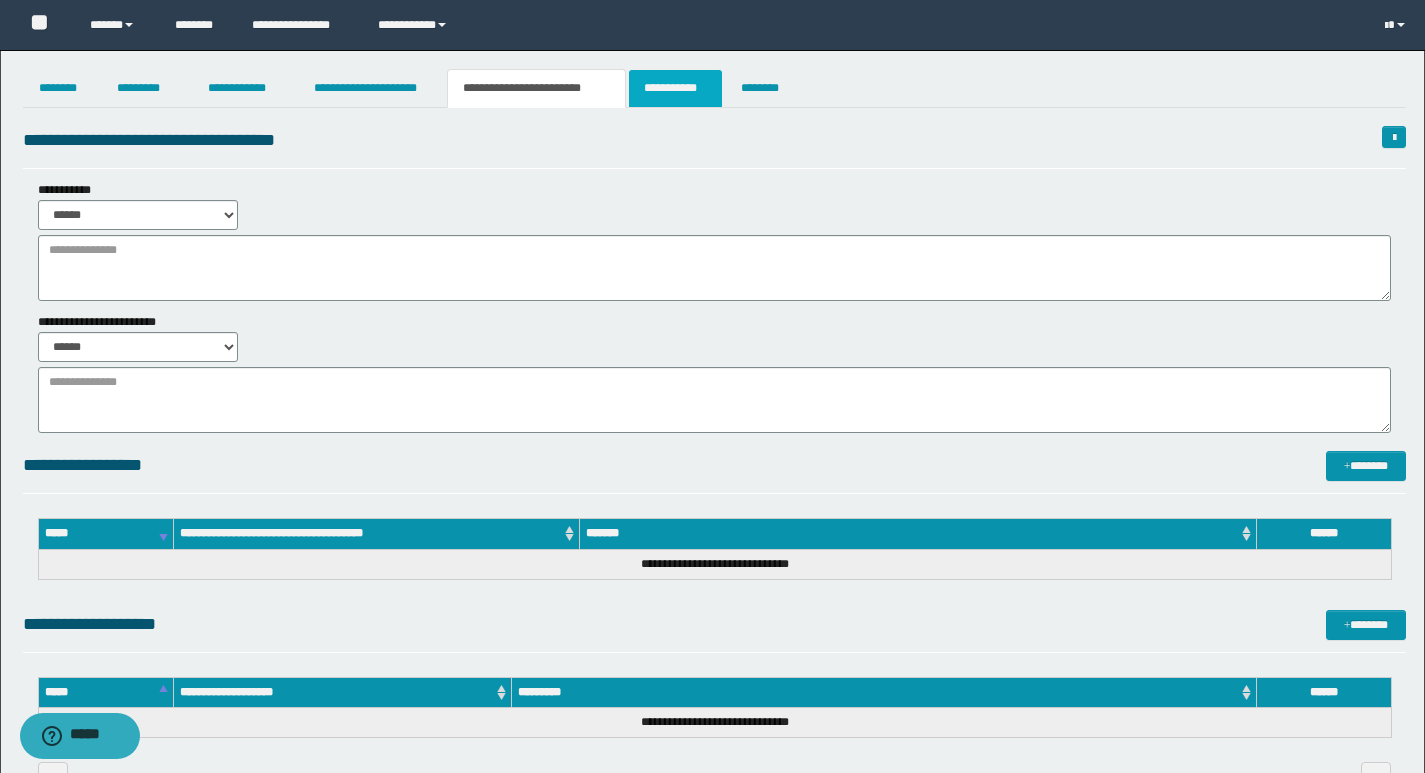 click on "**********" at bounding box center [675, 88] 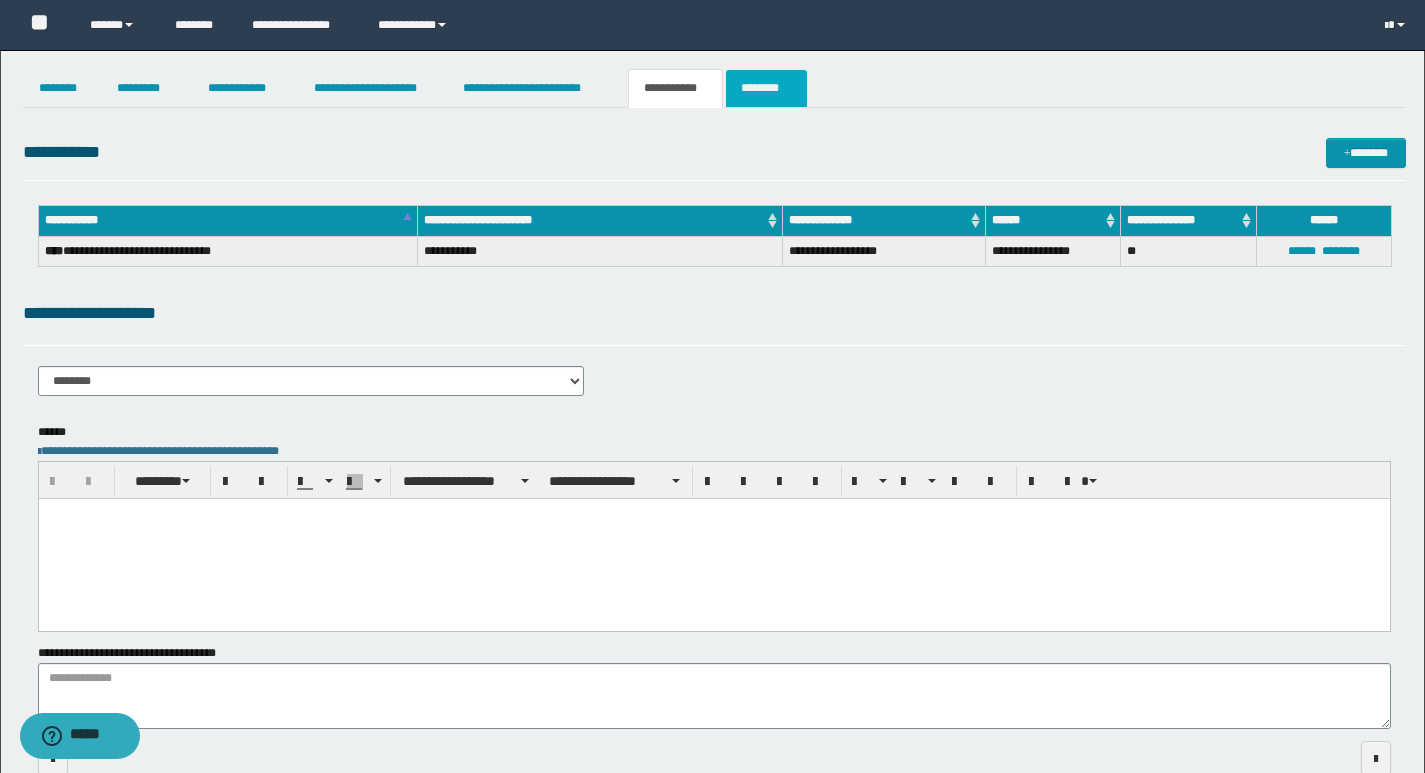 click on "********" at bounding box center (766, 88) 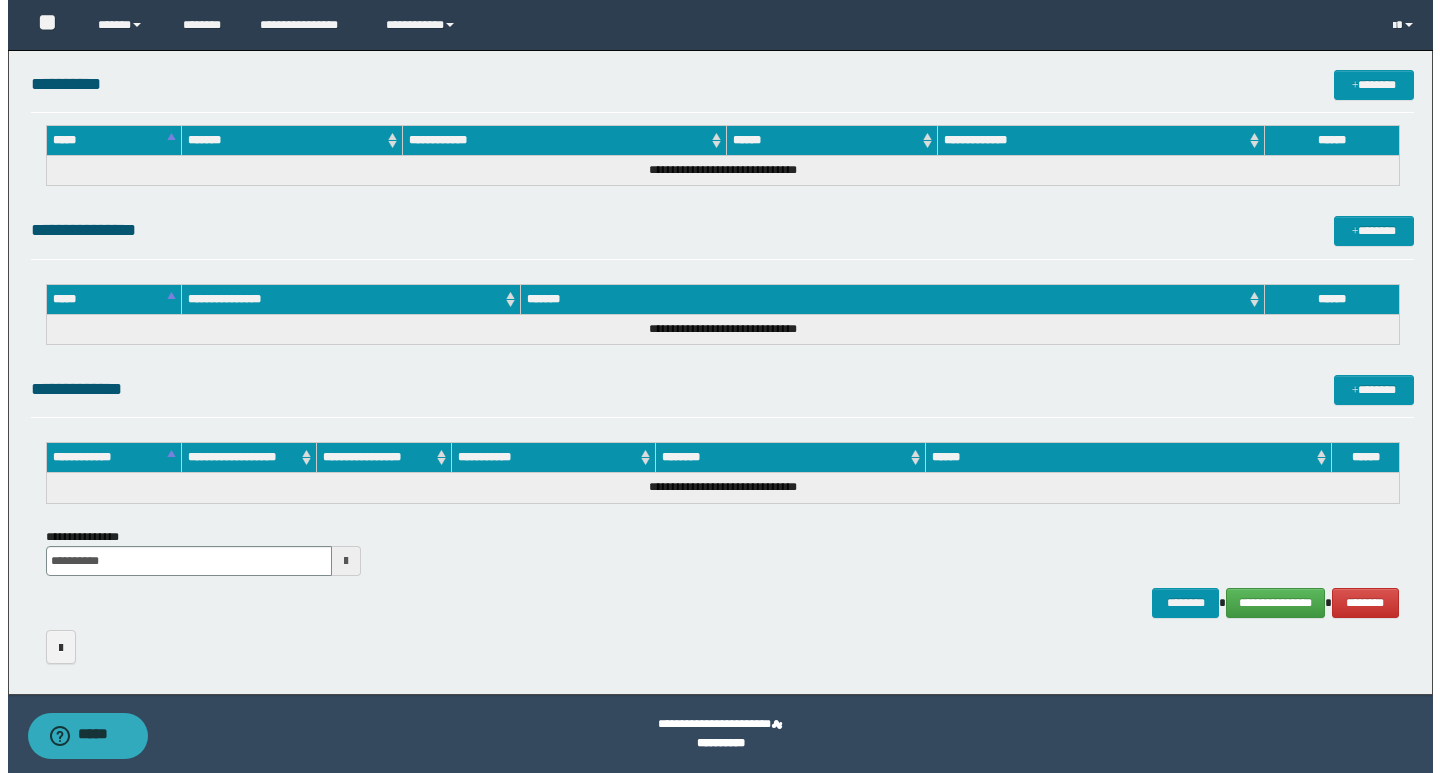 scroll, scrollTop: 874, scrollLeft: 0, axis: vertical 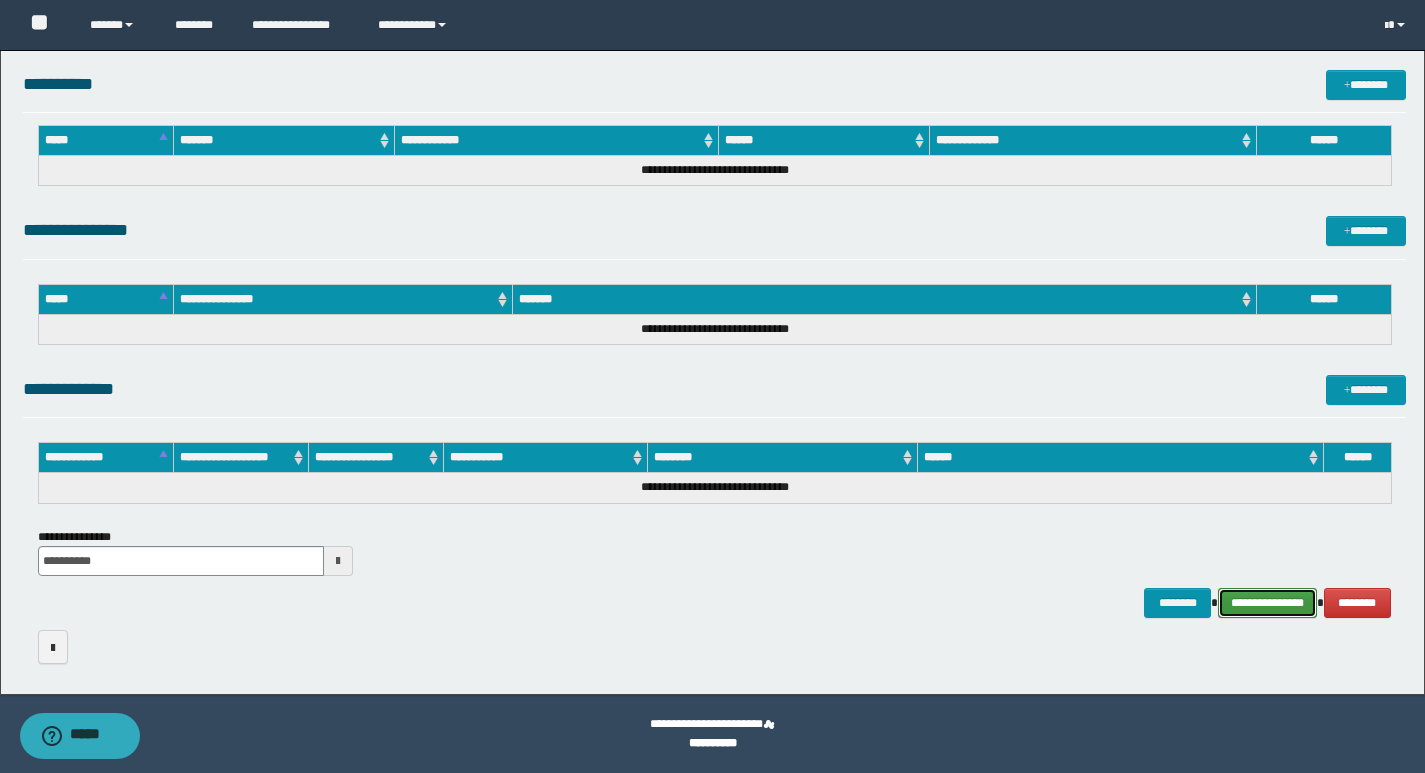click on "**********" at bounding box center (1267, 603) 